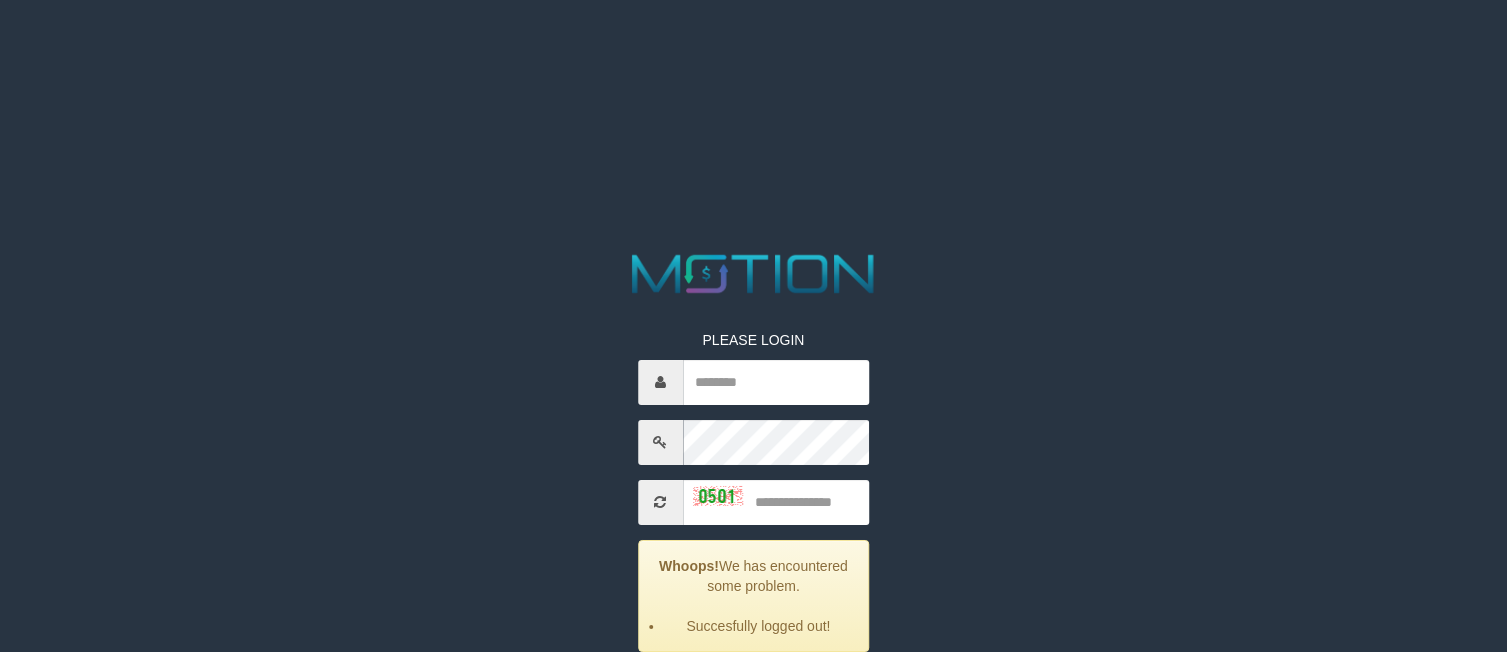 scroll, scrollTop: 0, scrollLeft: 0, axis: both 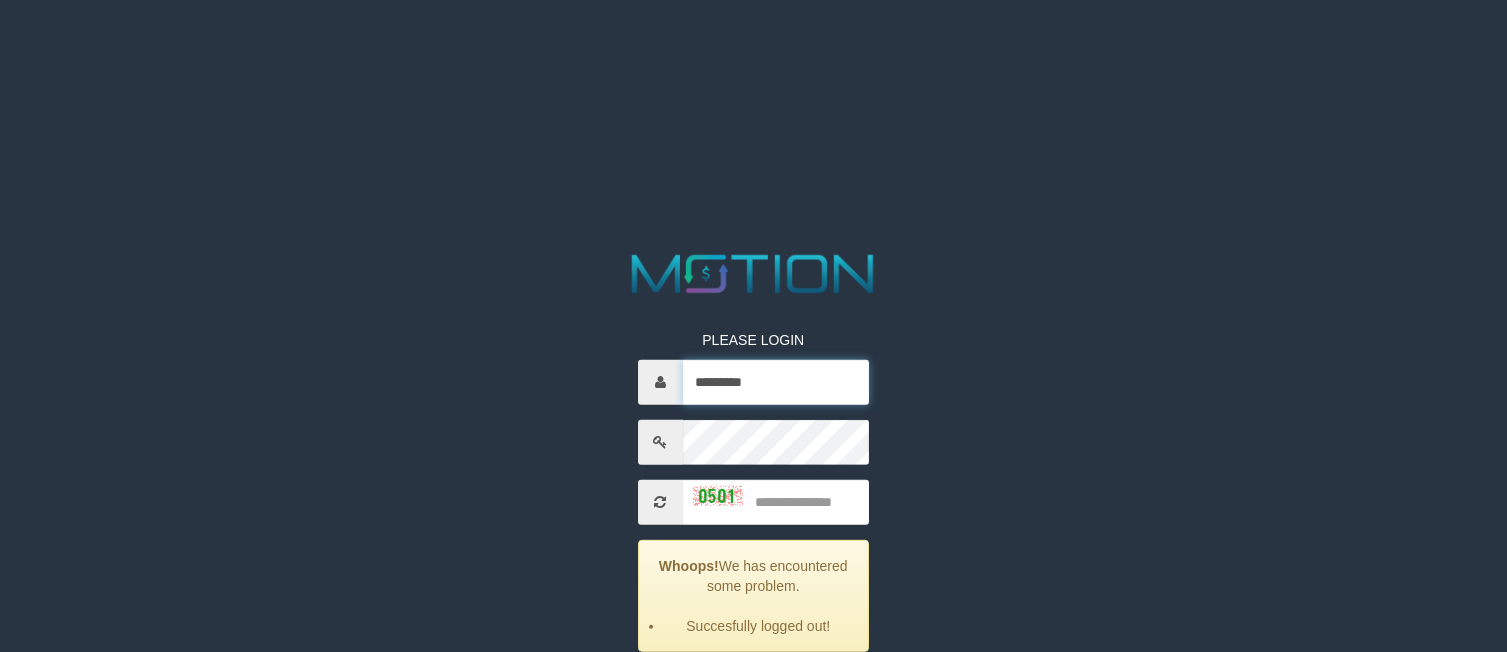 click on "*********" at bounding box center (776, 382) 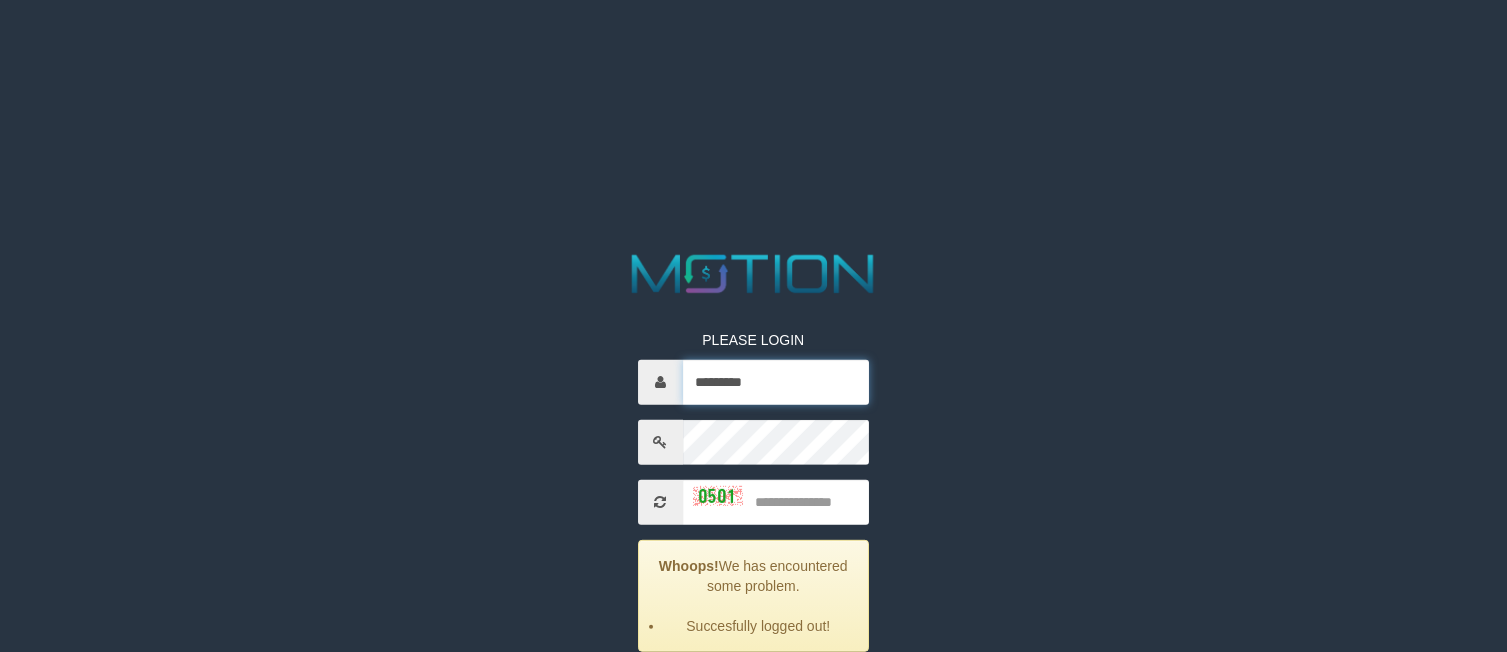 type on "*********" 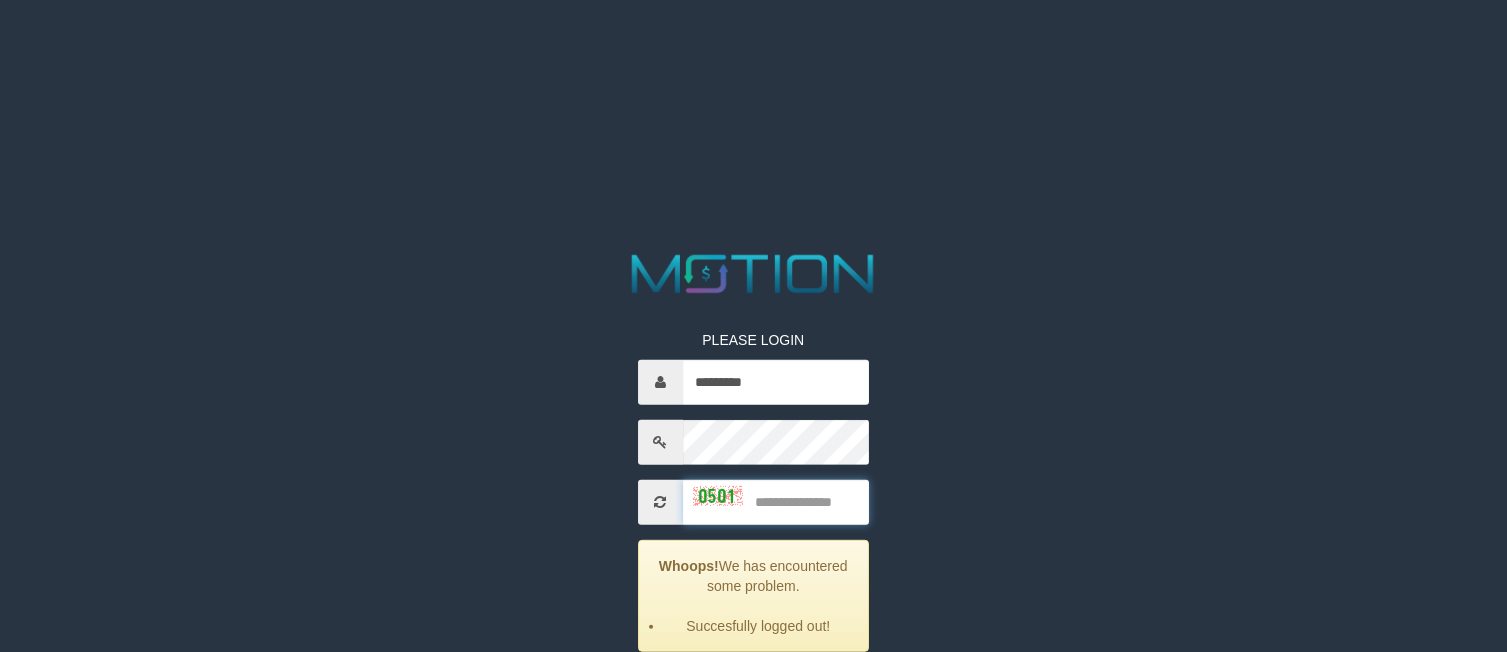 click at bounding box center [776, 502] 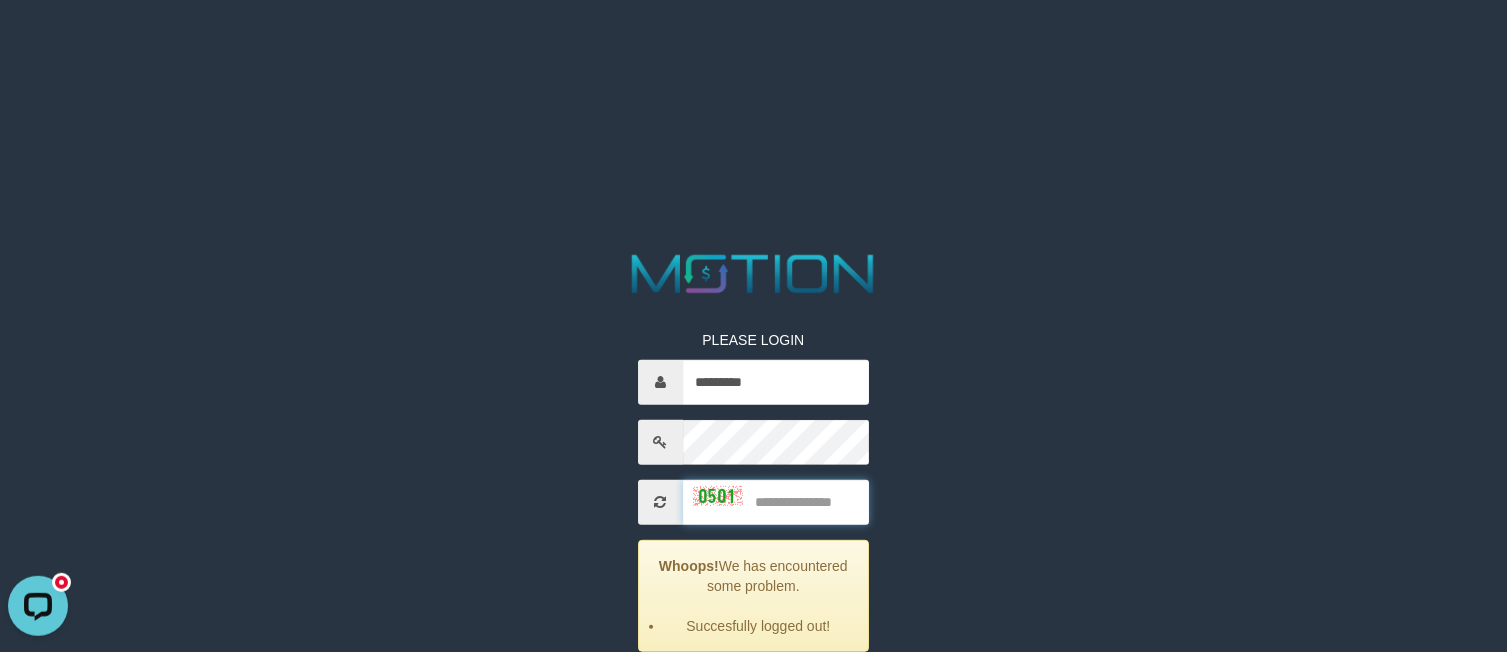 scroll, scrollTop: 0, scrollLeft: 0, axis: both 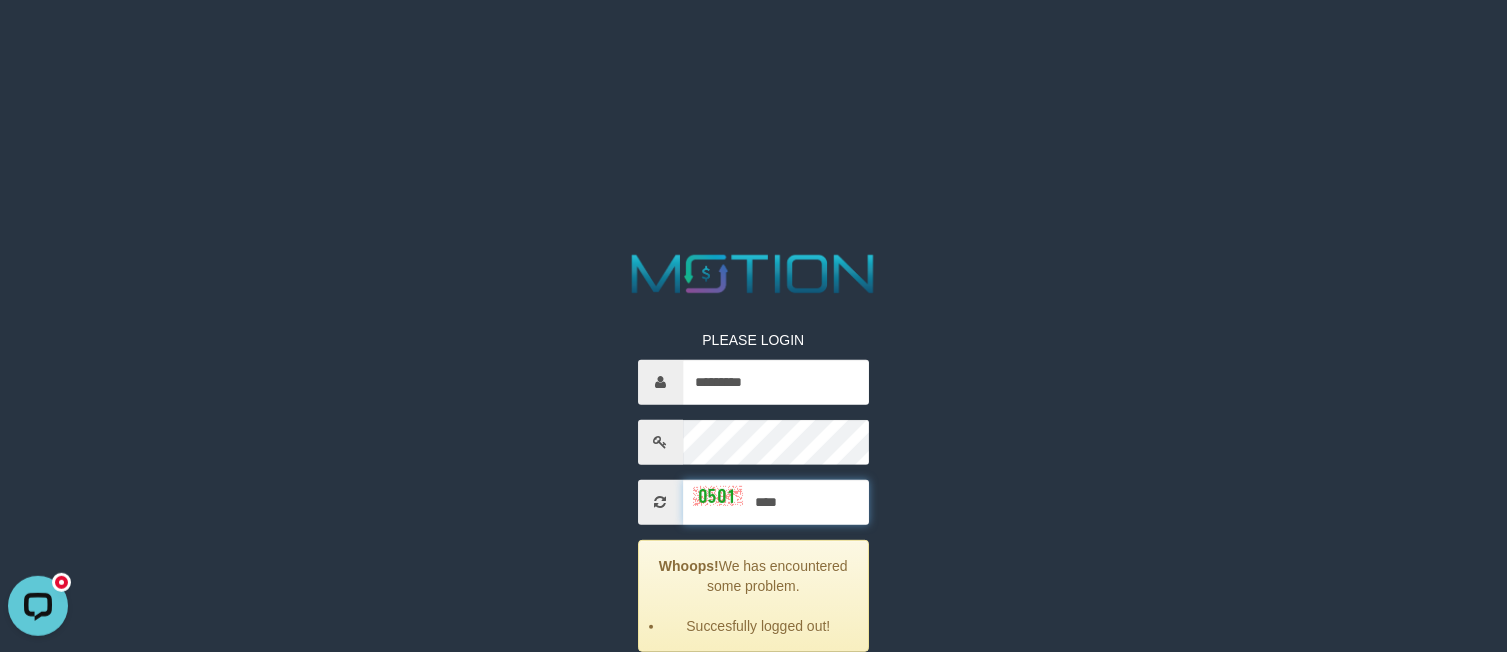 type on "****" 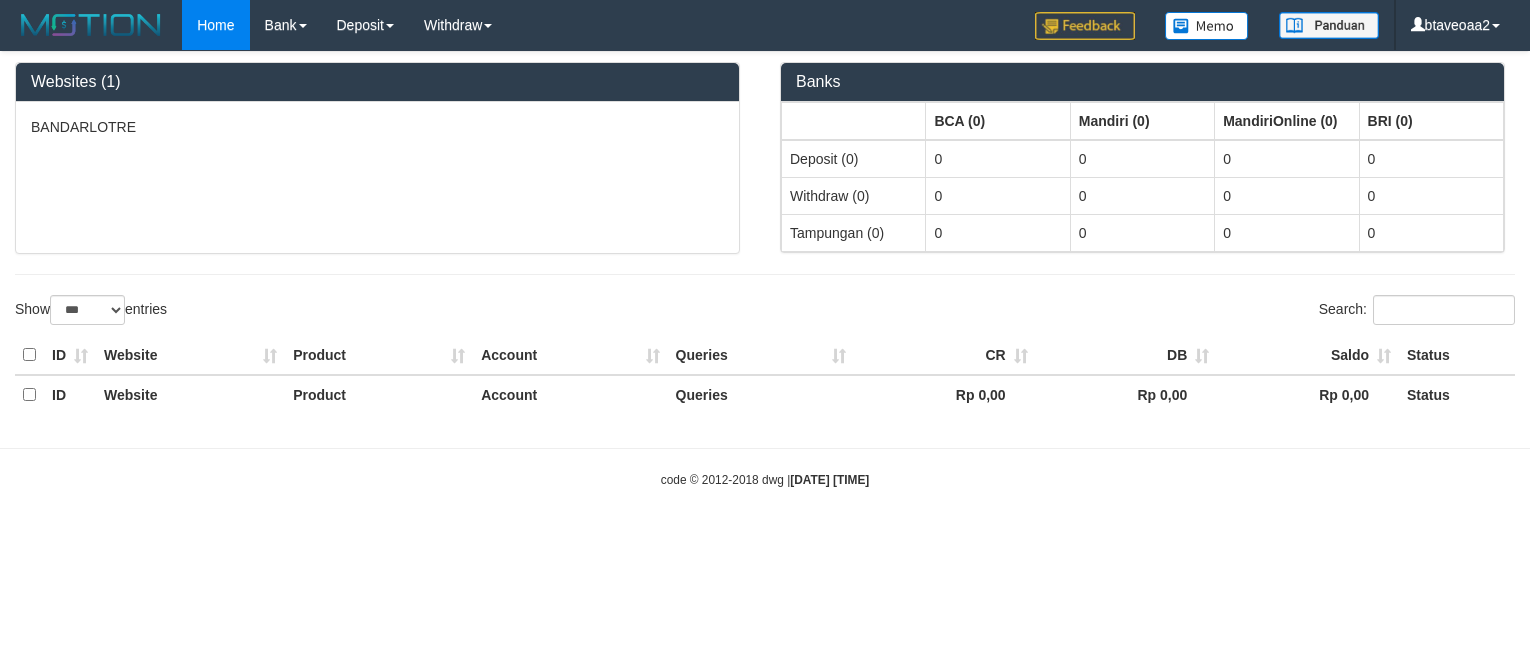 select on "***" 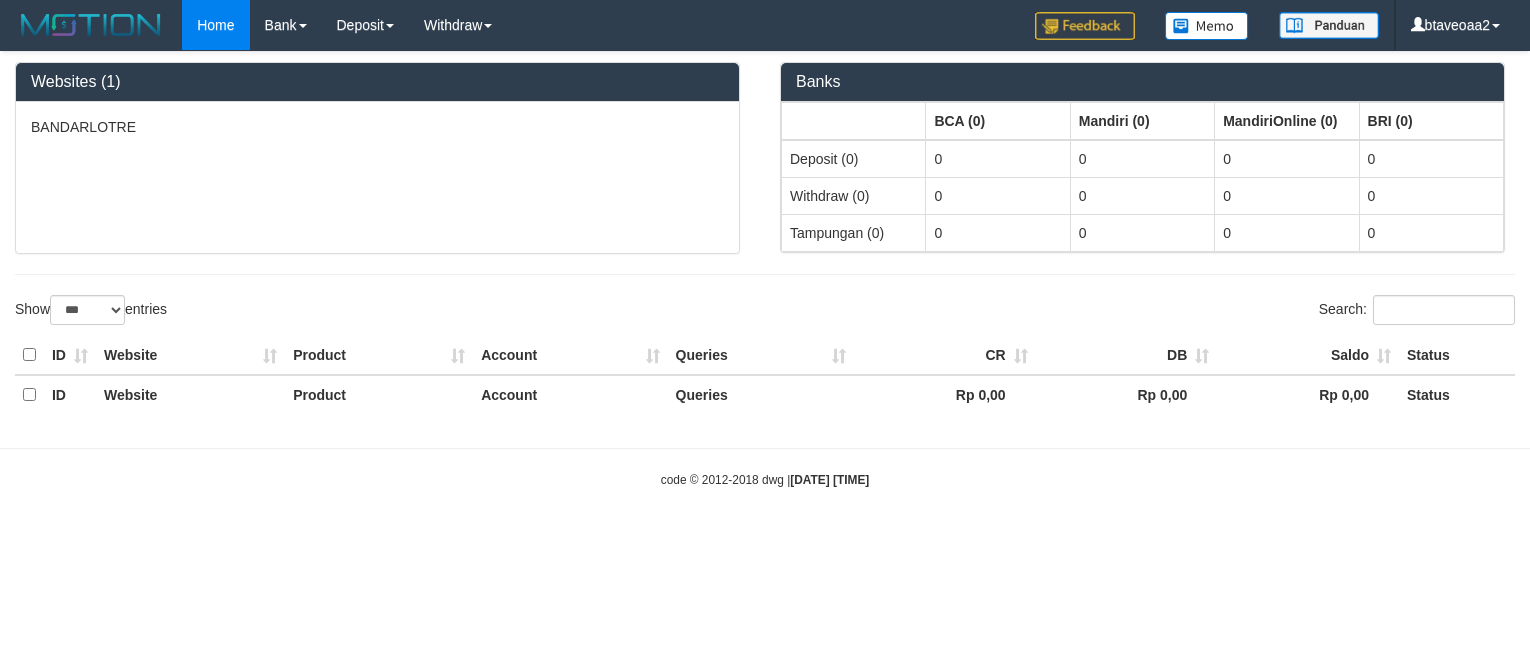 scroll, scrollTop: 0, scrollLeft: 0, axis: both 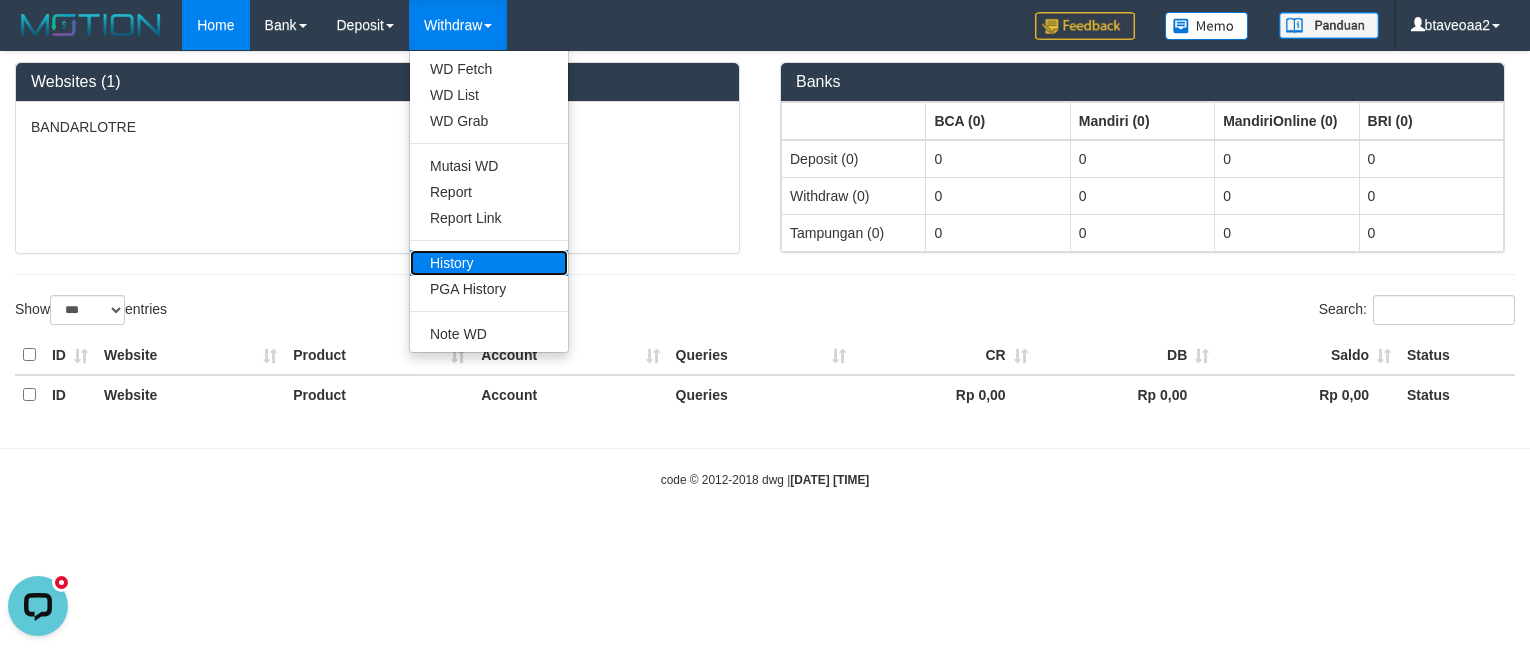 click on "History" at bounding box center [489, 263] 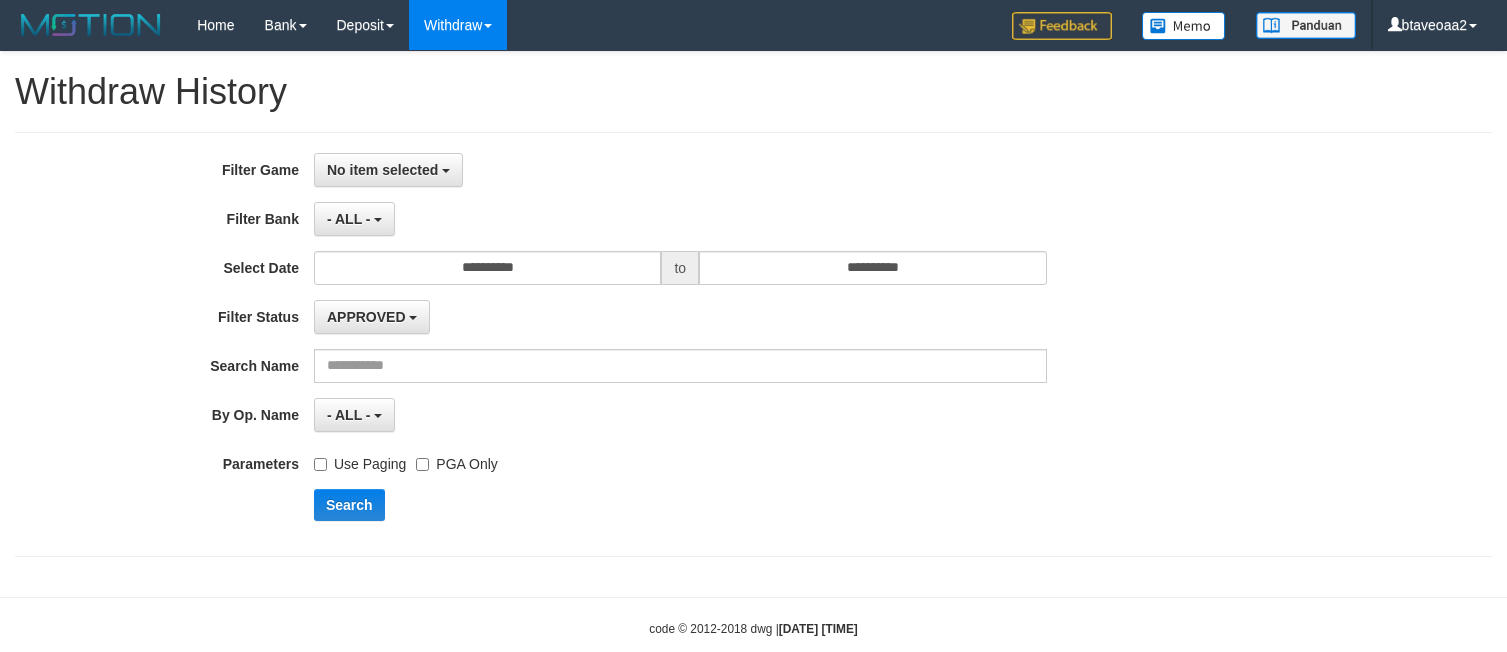 scroll, scrollTop: 0, scrollLeft: 0, axis: both 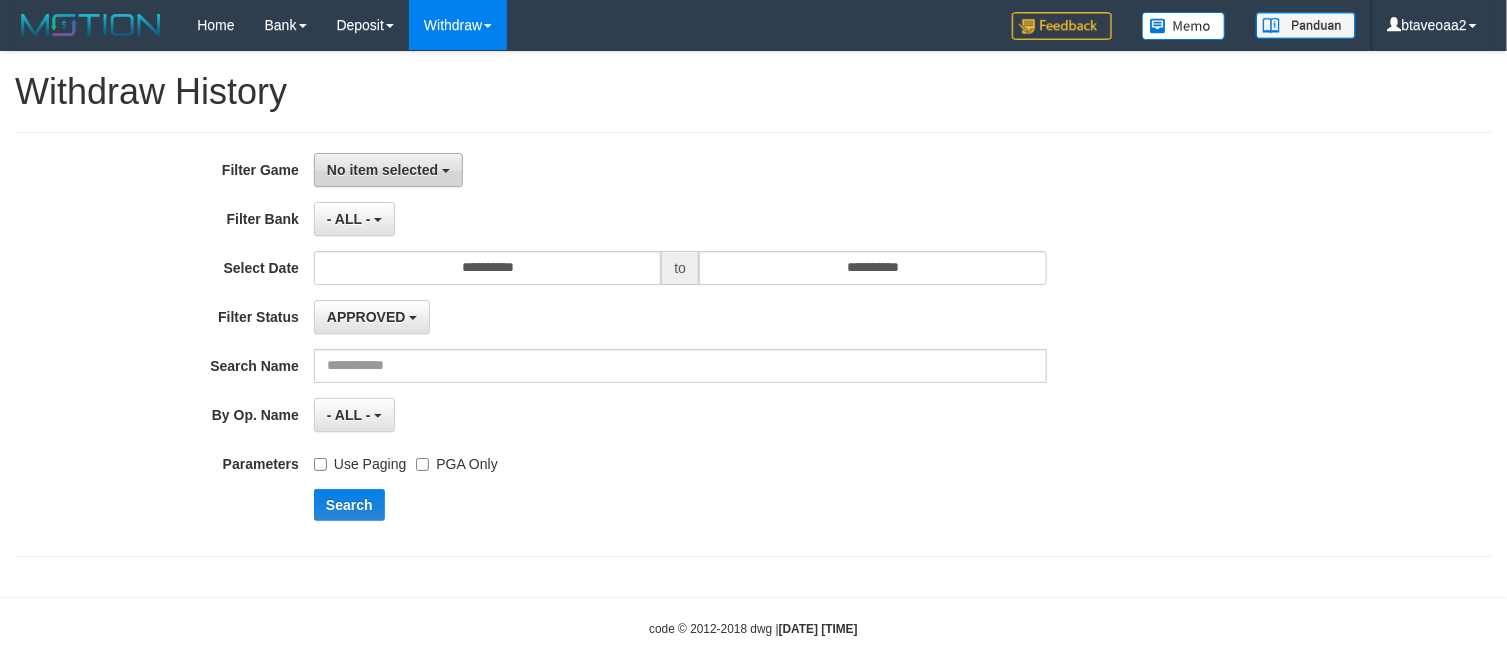 click on "No item selected" at bounding box center [382, 170] 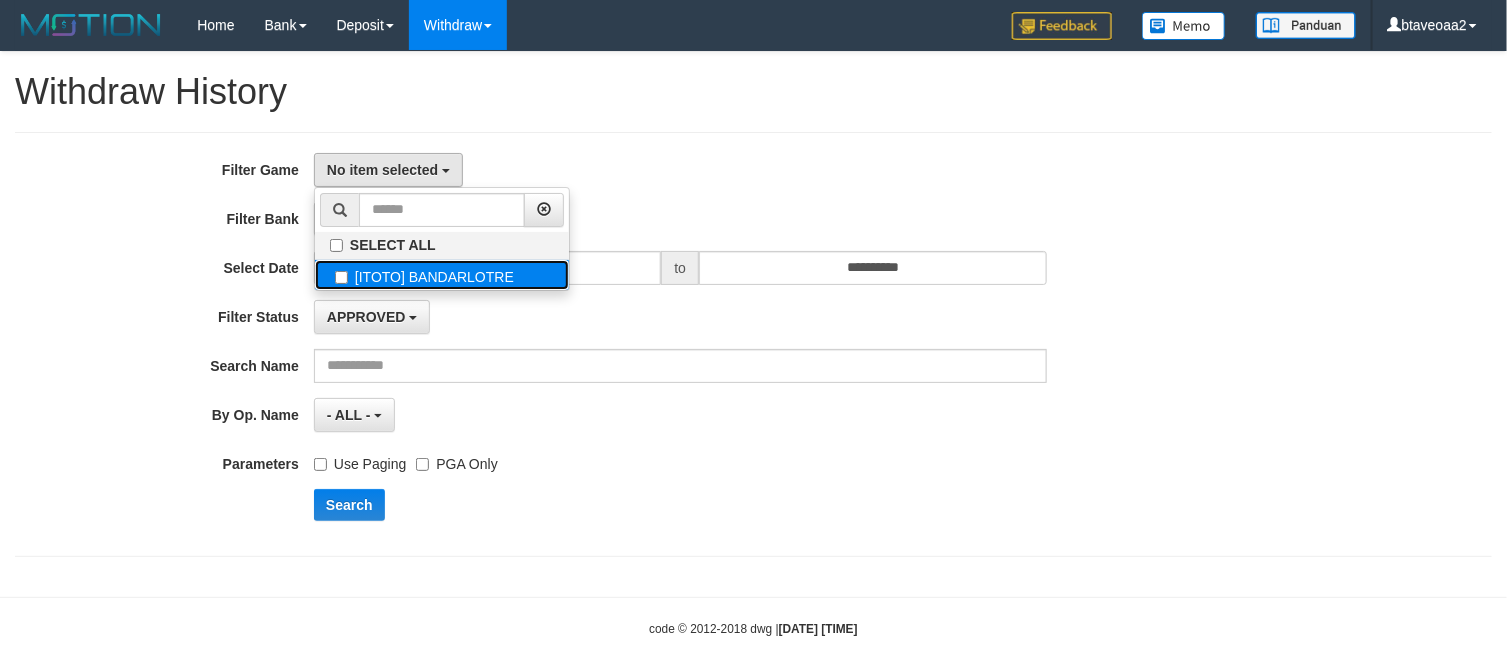 click on "[ITOTO] BANDARLOTRE" at bounding box center [442, 275] 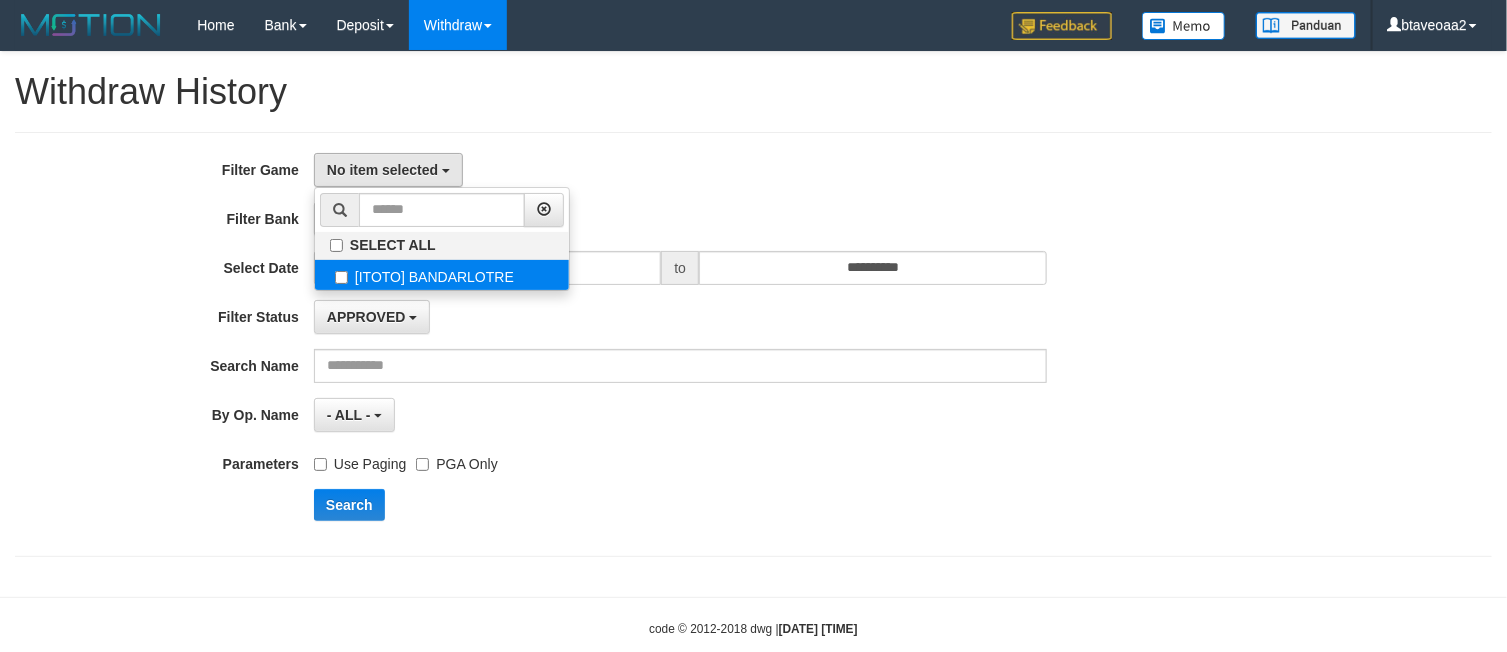 select on "****" 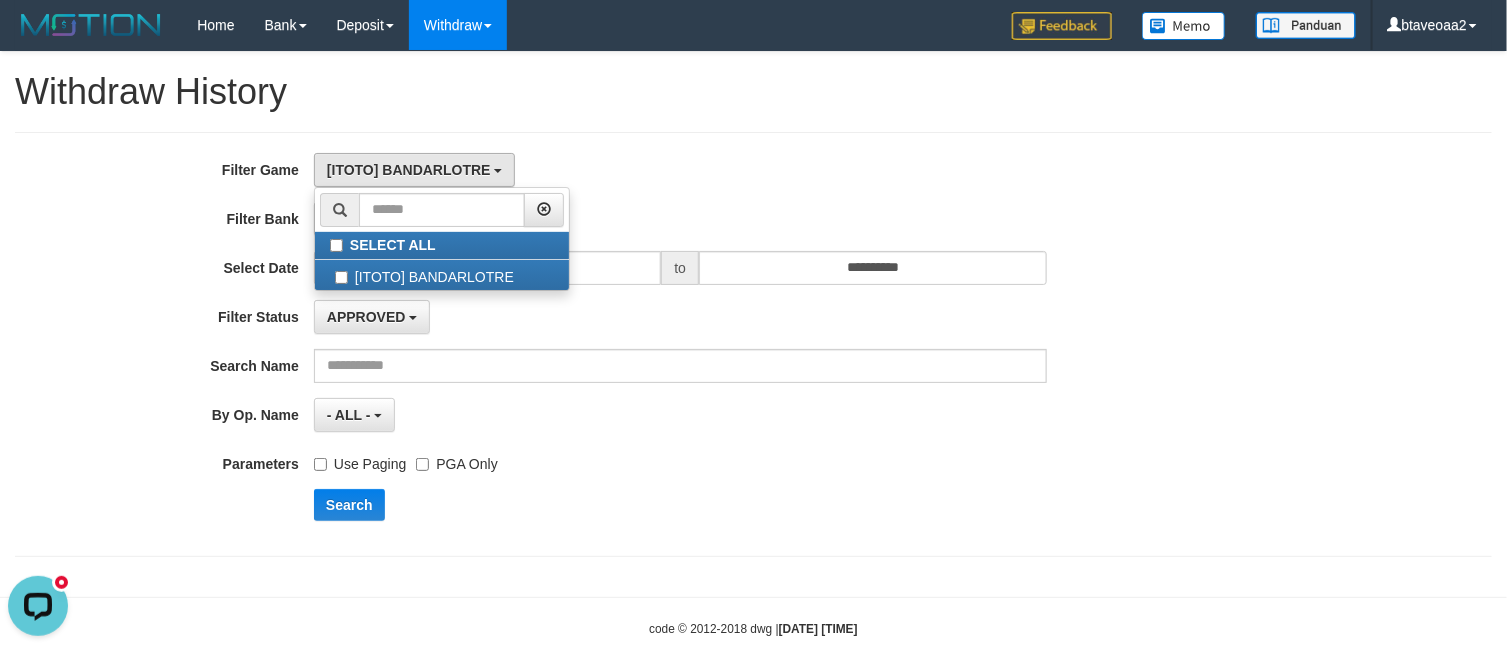 scroll, scrollTop: 0, scrollLeft: 0, axis: both 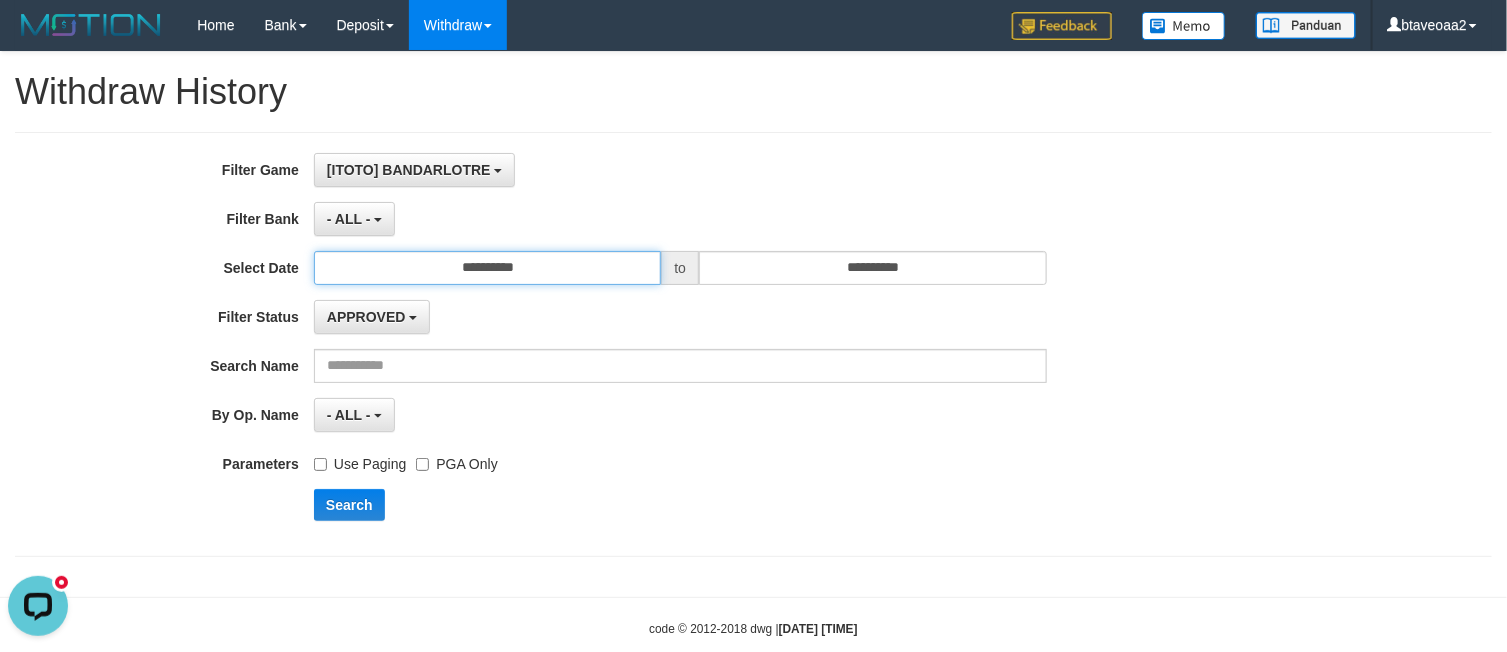 click on "**********" at bounding box center [487, 268] 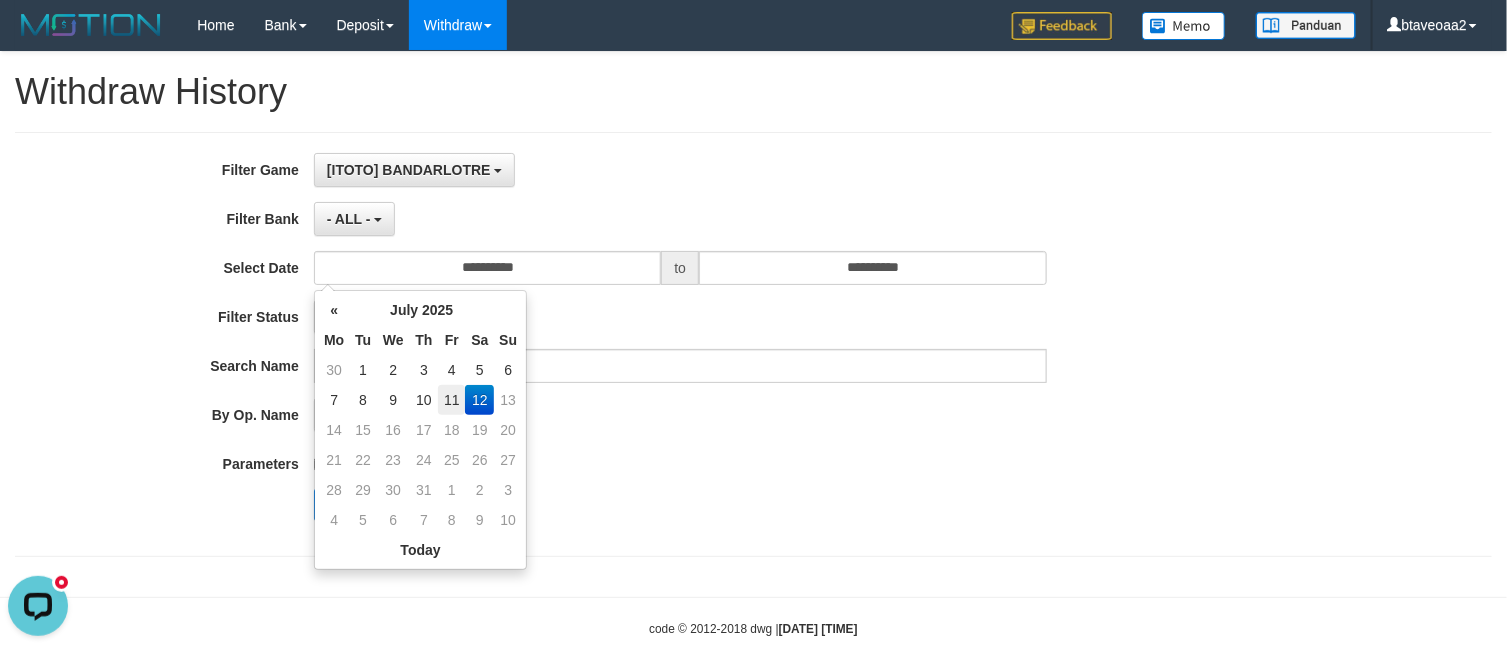 click on "11" at bounding box center (451, 400) 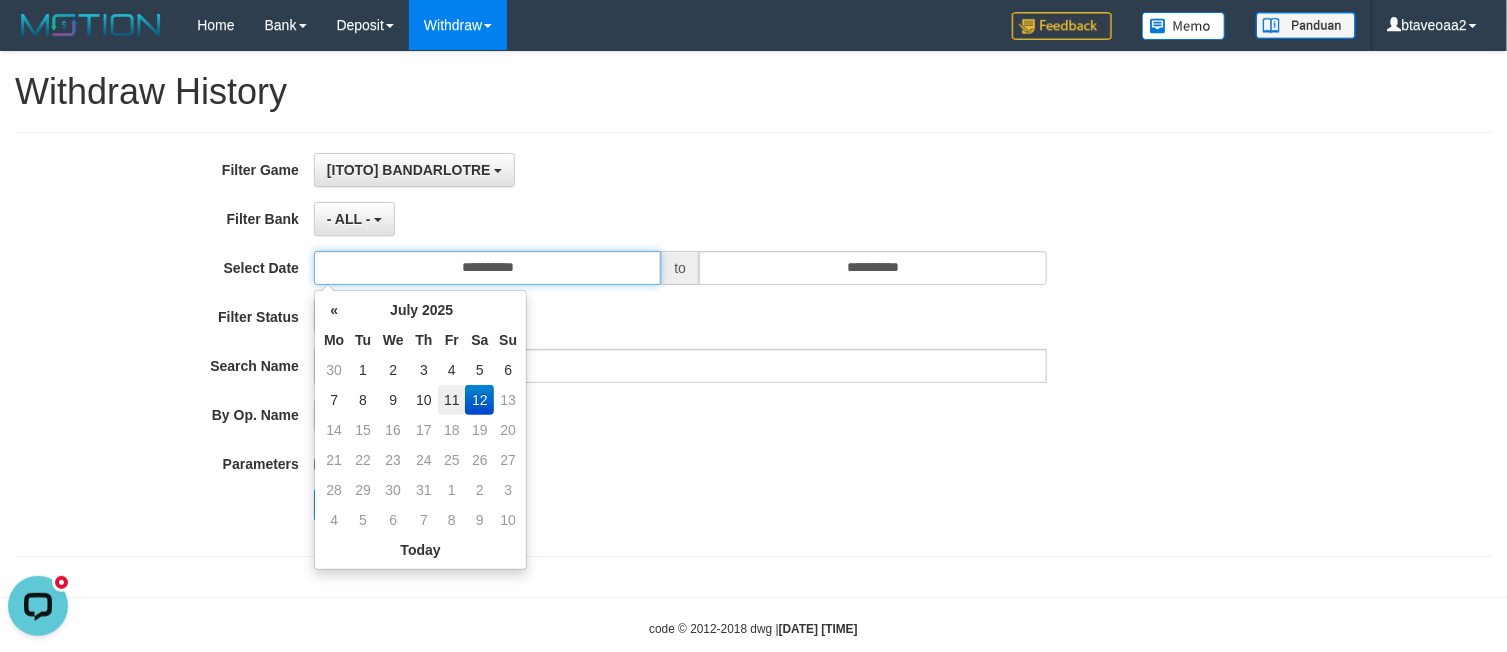 type on "**********" 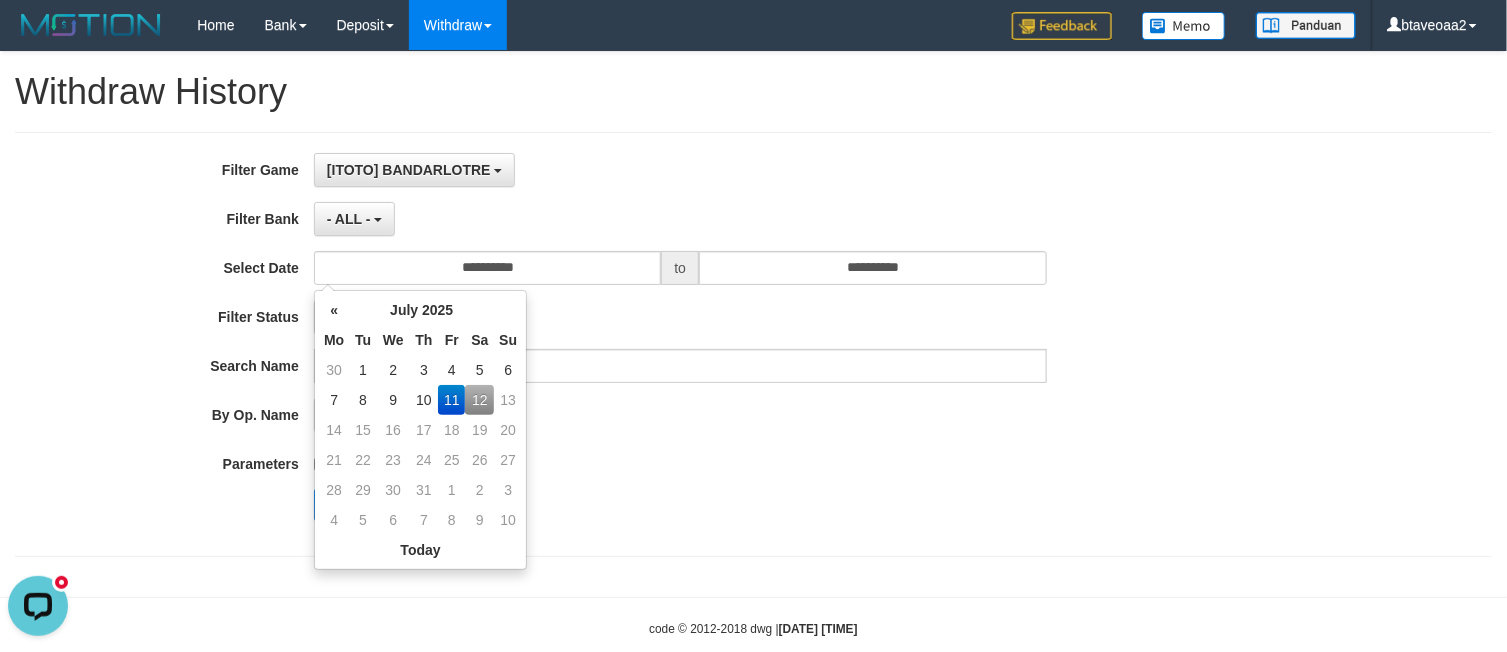 click on "**********" at bounding box center (628, 344) 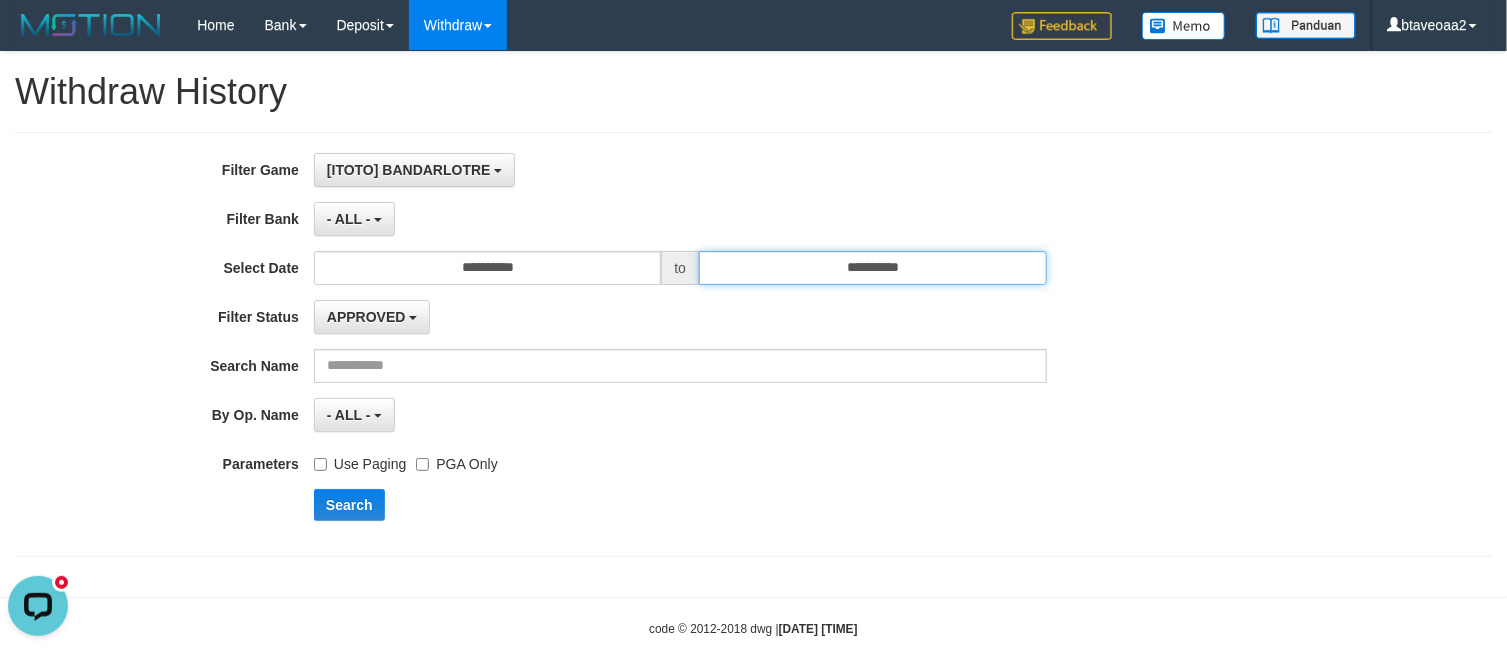 click on "**********" at bounding box center (872, 268) 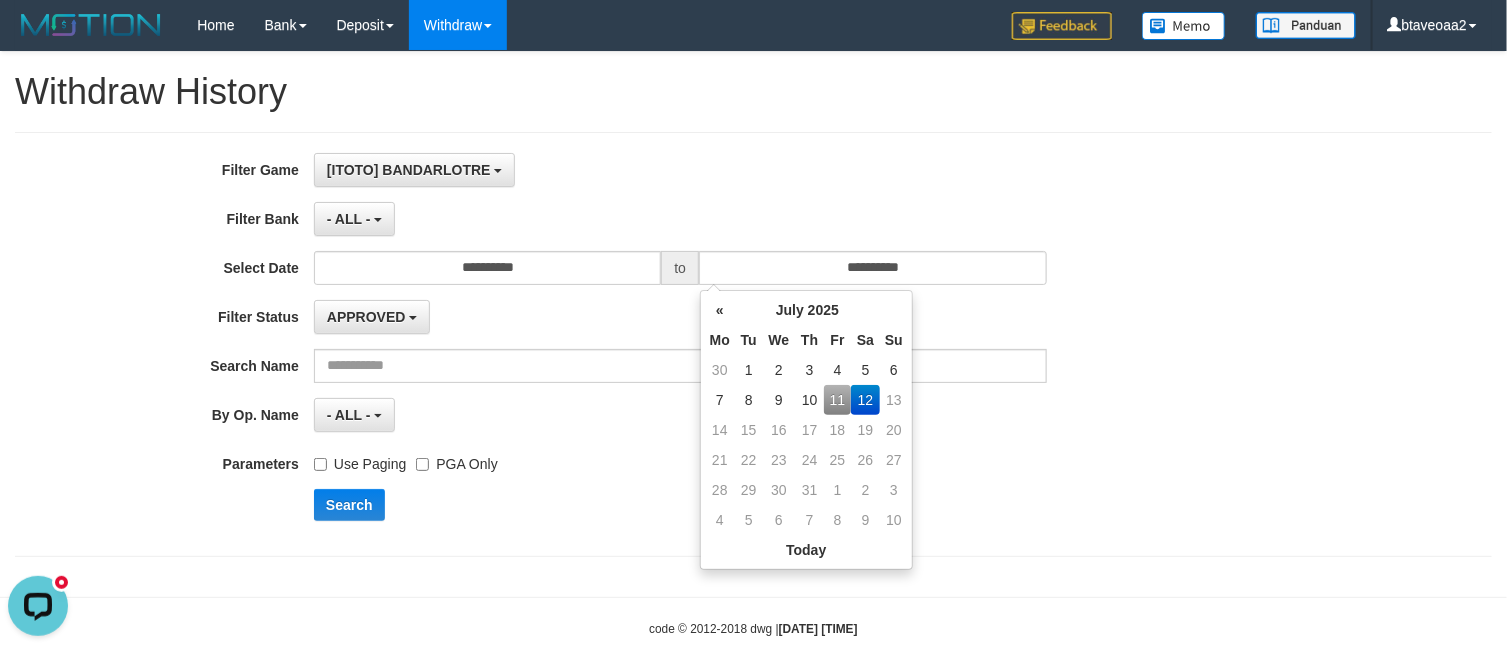 click on "11" at bounding box center [837, 400] 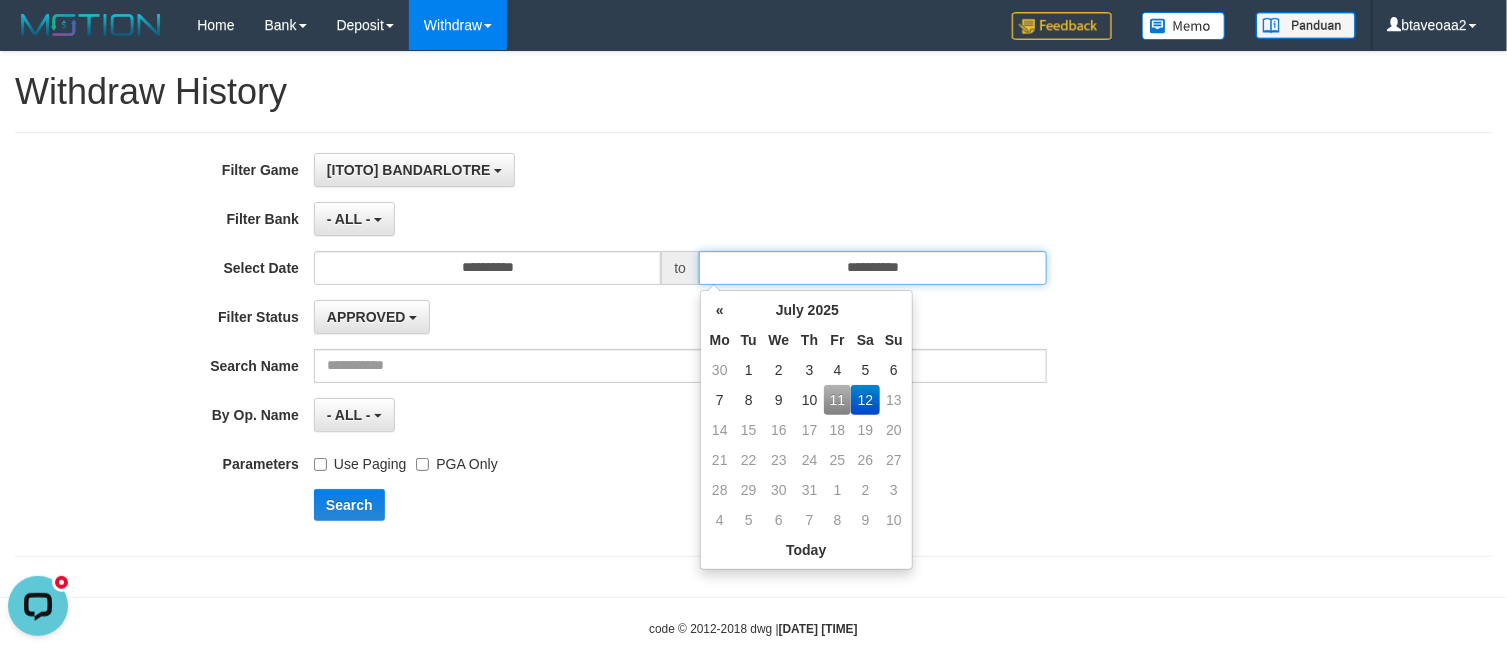 type on "**********" 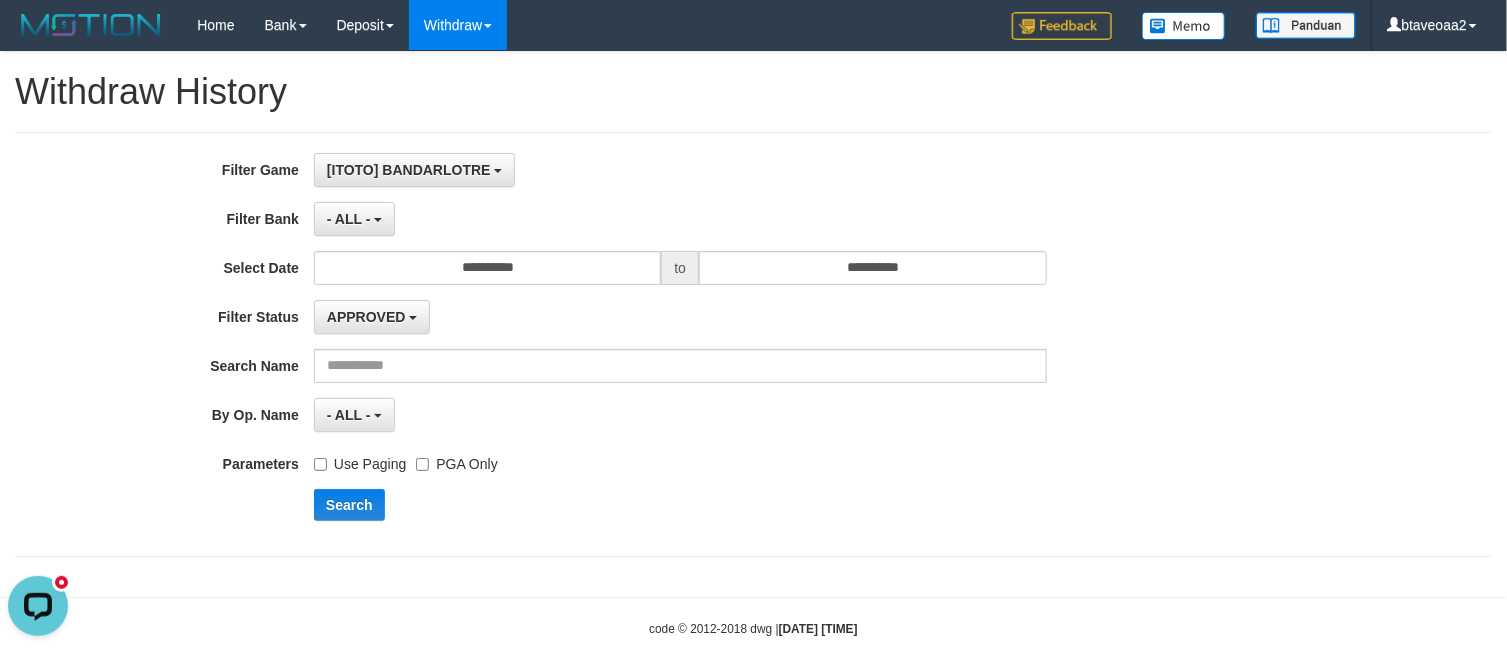 drag, startPoint x: 1224, startPoint y: 301, endPoint x: 582, endPoint y: 316, distance: 642.17523 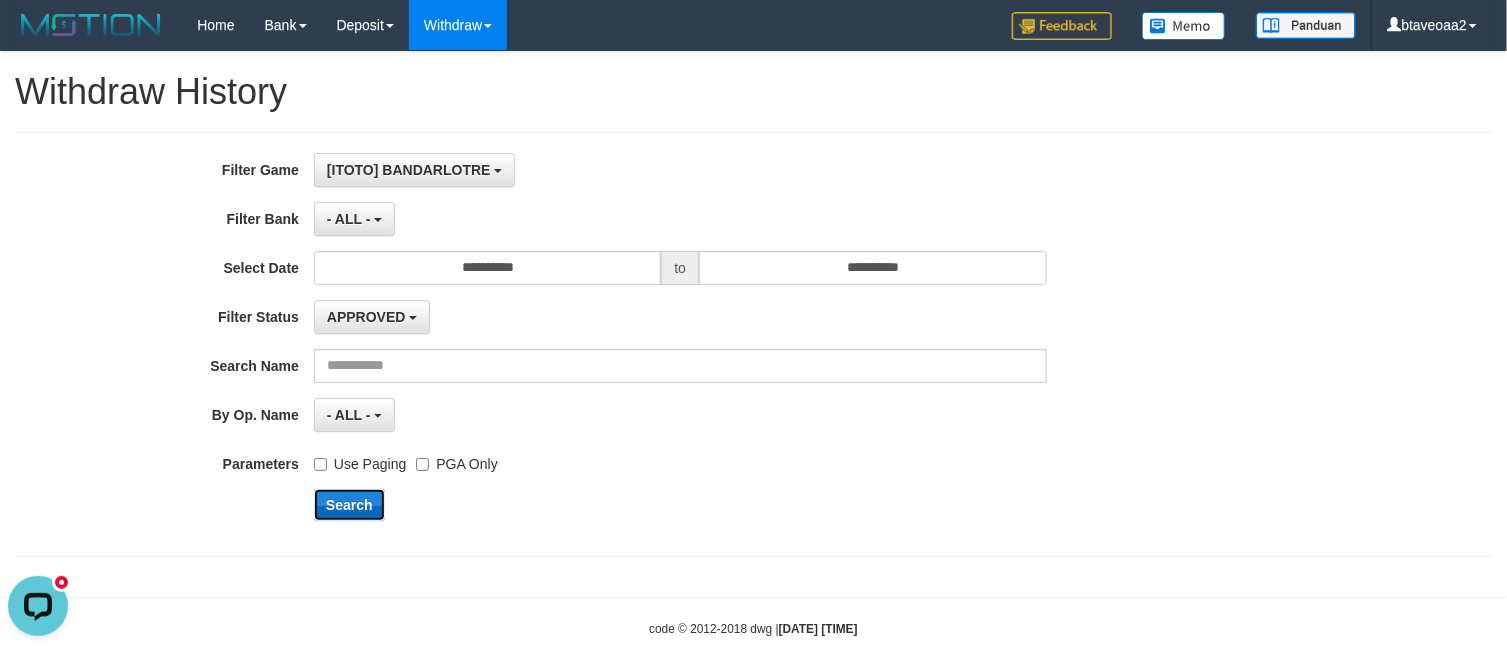 click on "Search" at bounding box center (349, 505) 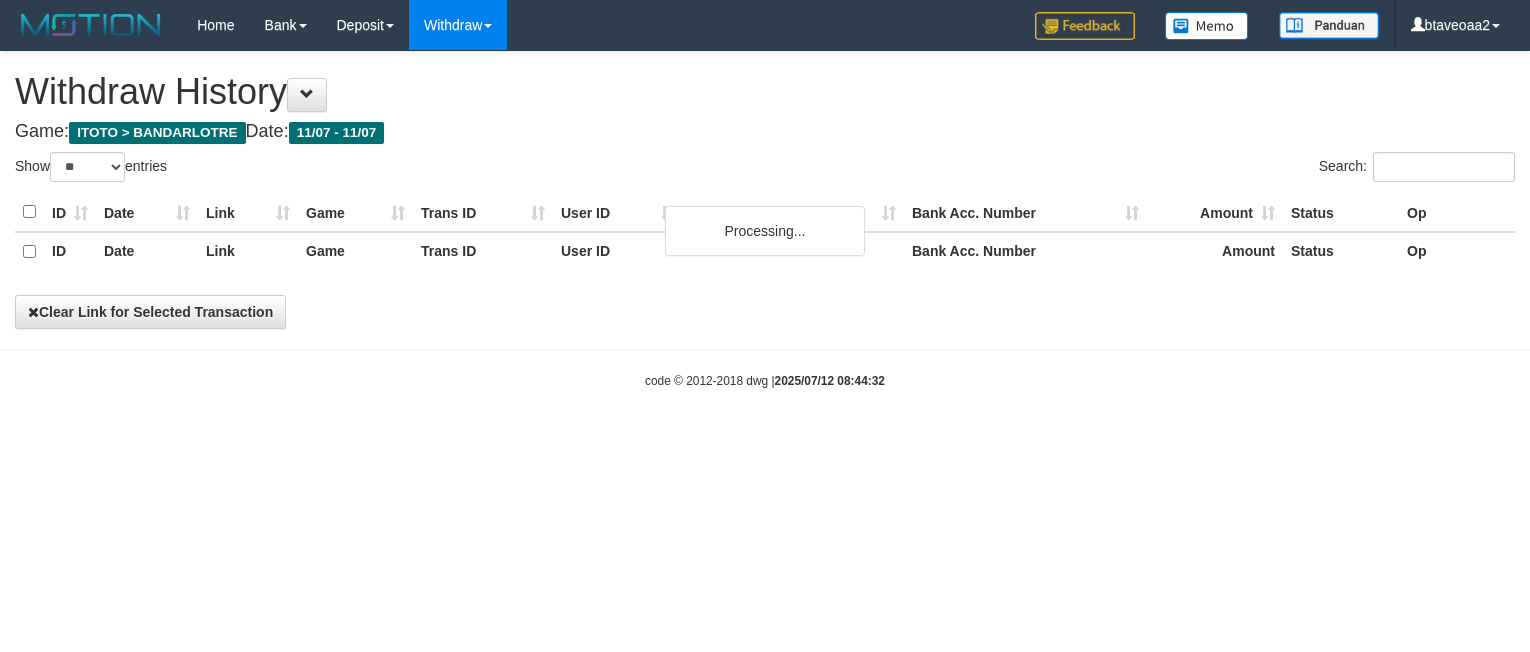 select on "**" 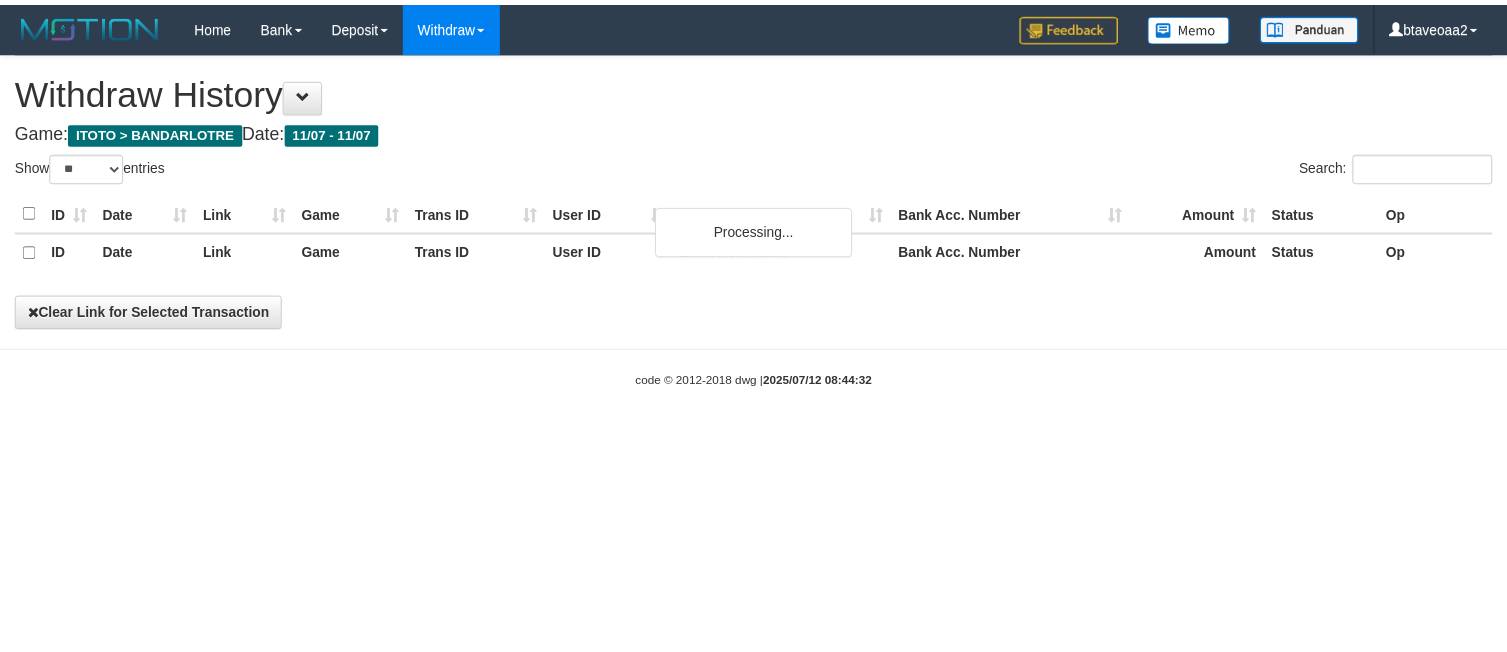 scroll, scrollTop: 0, scrollLeft: 0, axis: both 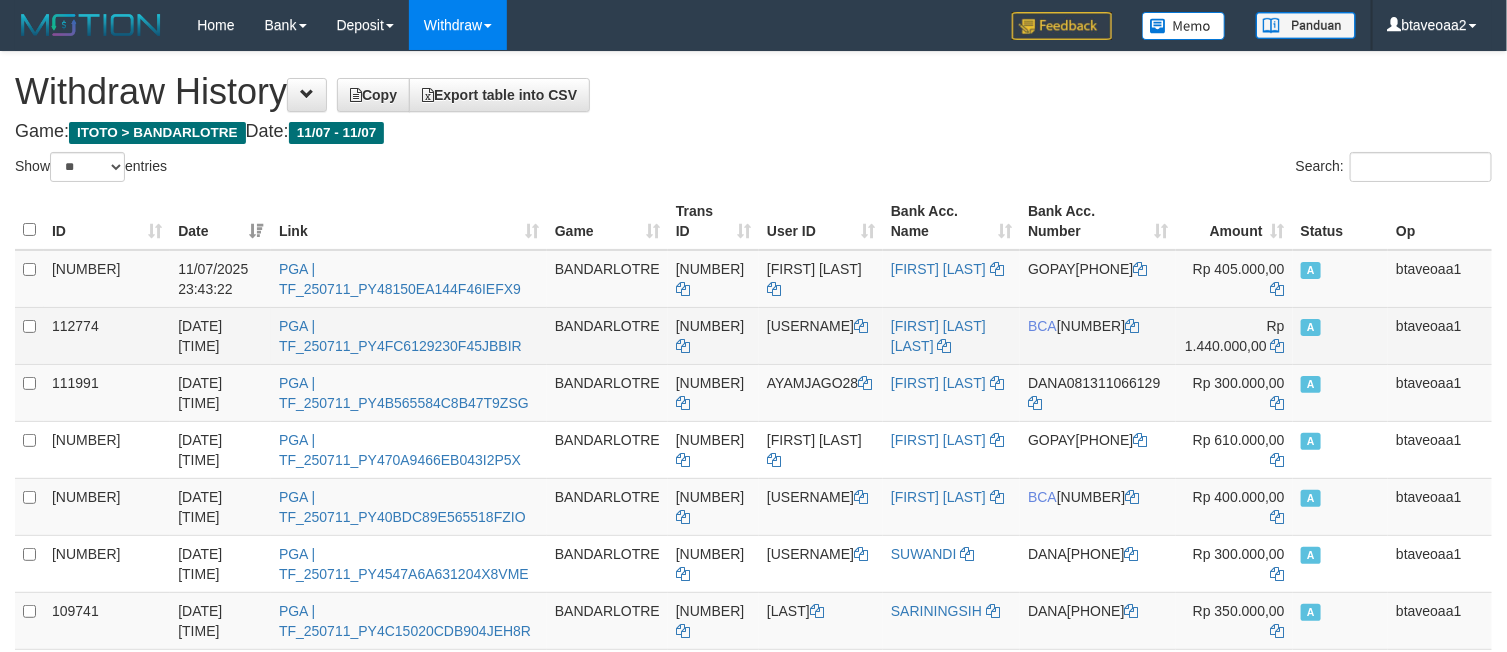 click on "BANDARLOTRE" at bounding box center (607, 335) 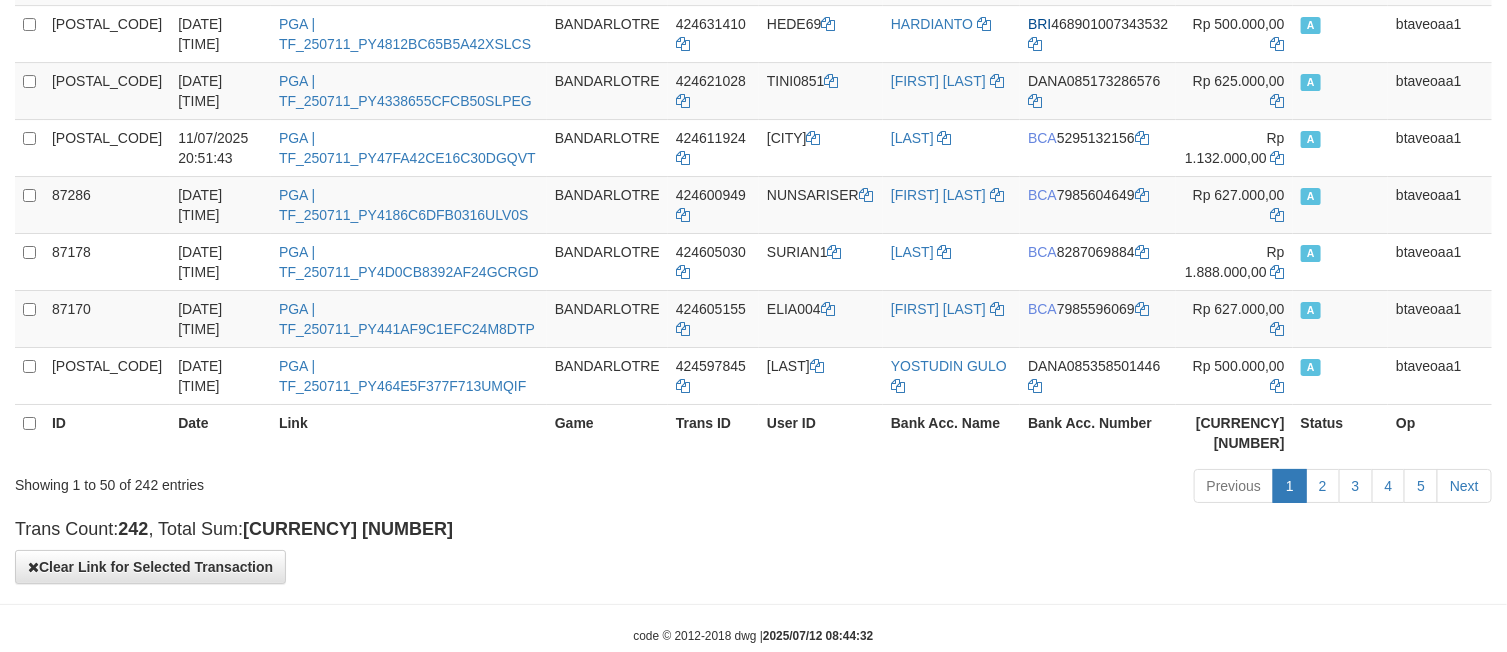 scroll, scrollTop: 3042, scrollLeft: 0, axis: vertical 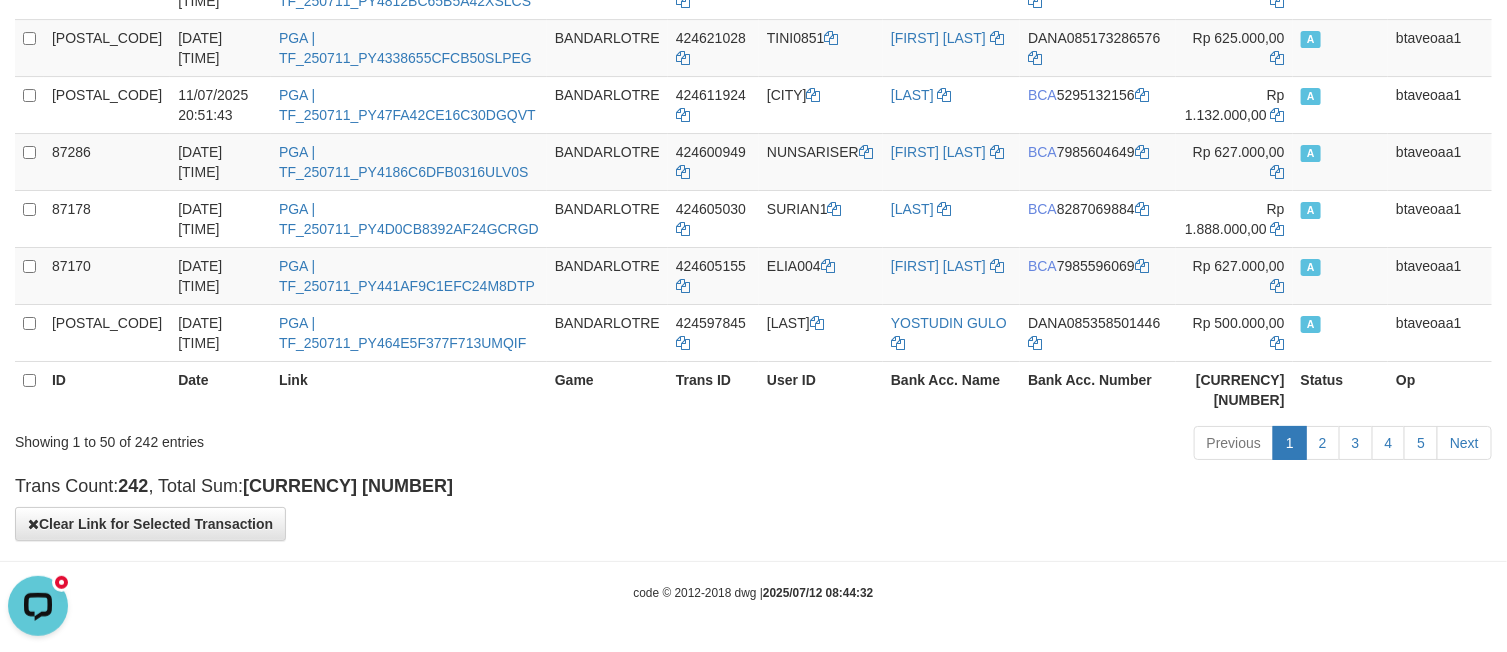 click on "Rp 117.435.000,00" at bounding box center [348, 486] 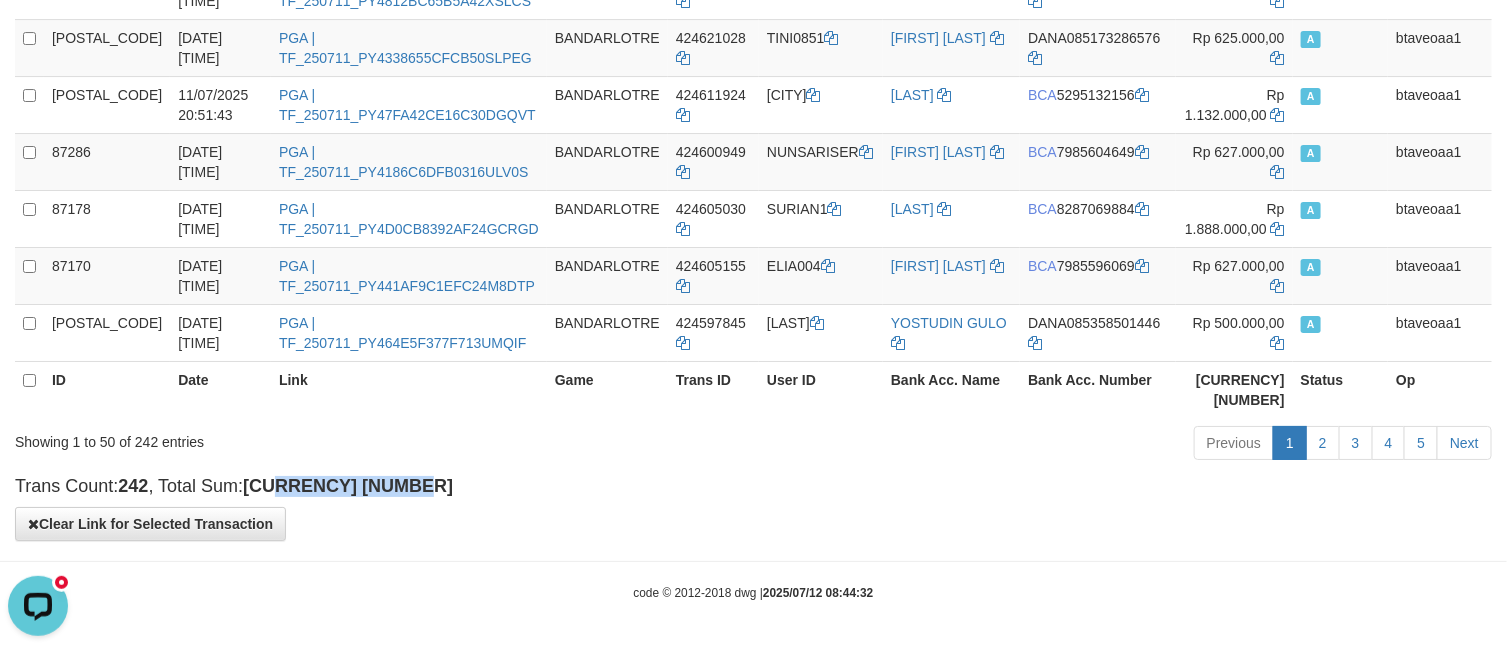 click on "Rp 117.435.000,00" at bounding box center [348, 486] 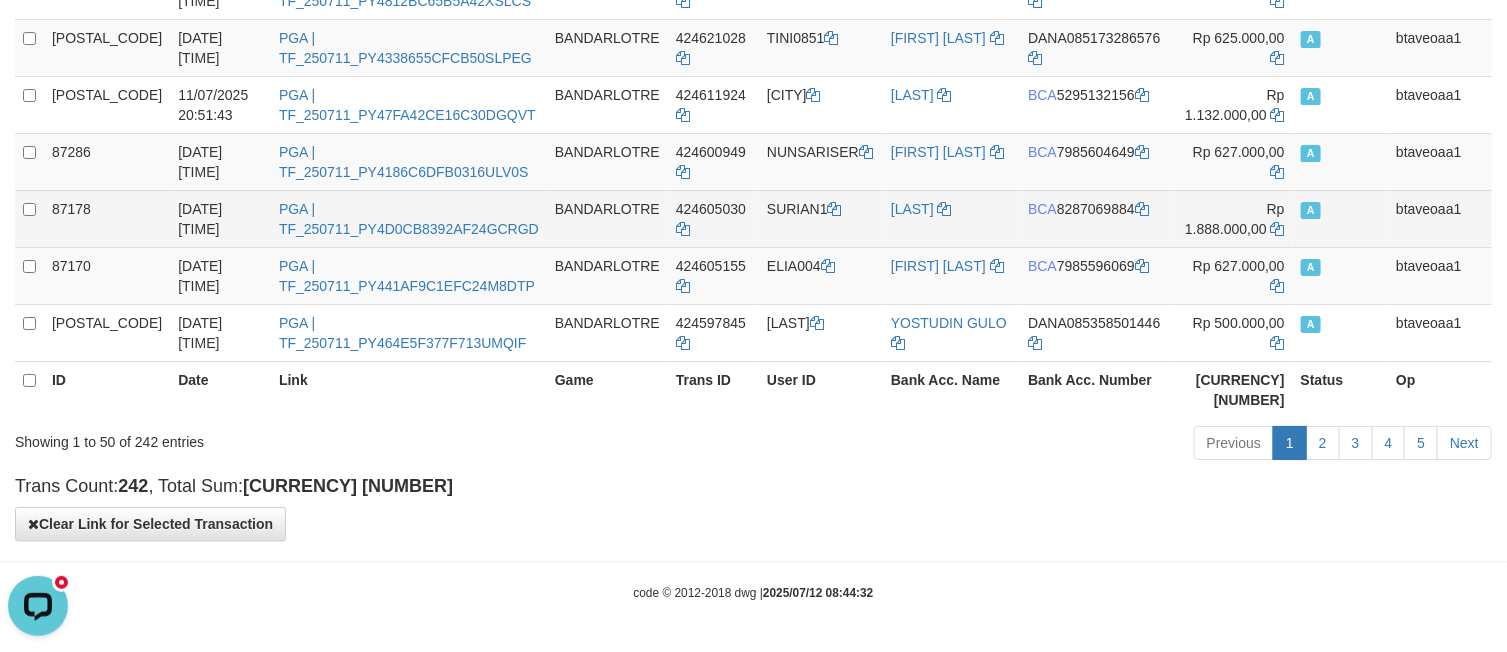 click on "A" at bounding box center (1341, 218) 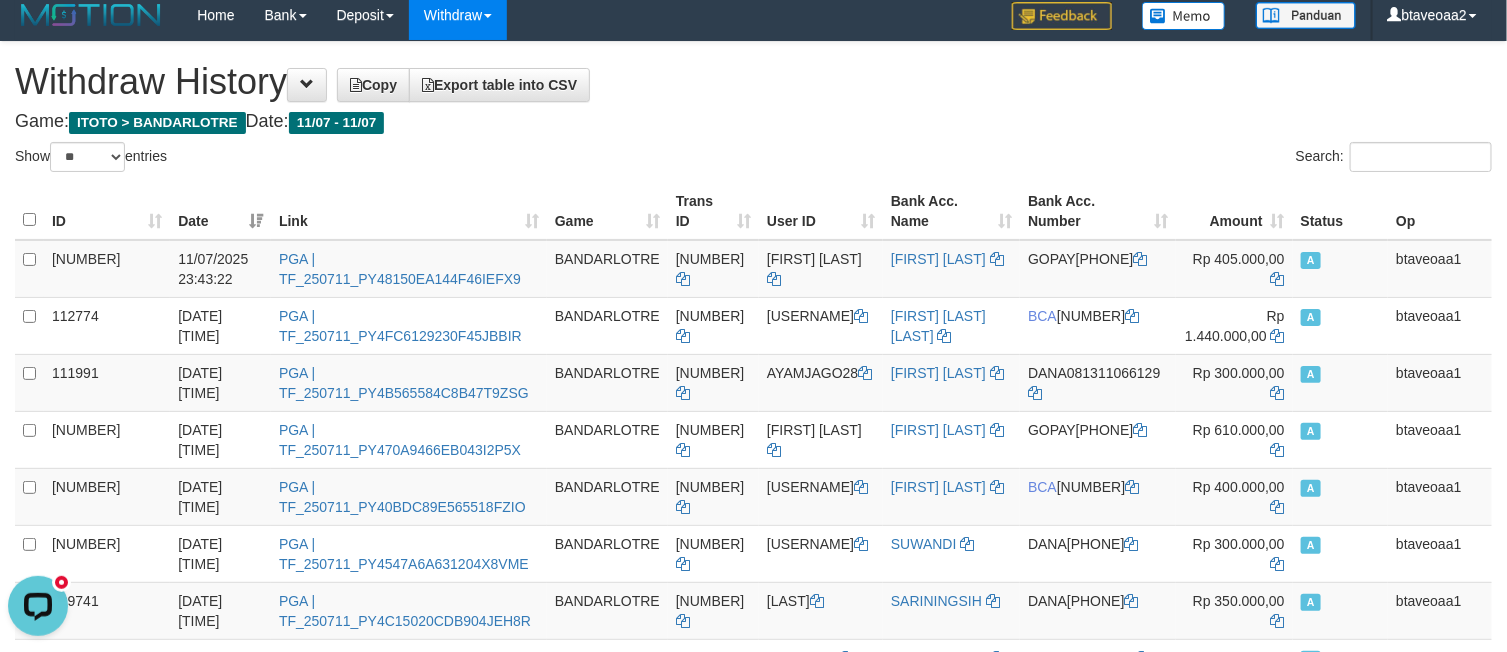 scroll, scrollTop: 0, scrollLeft: 0, axis: both 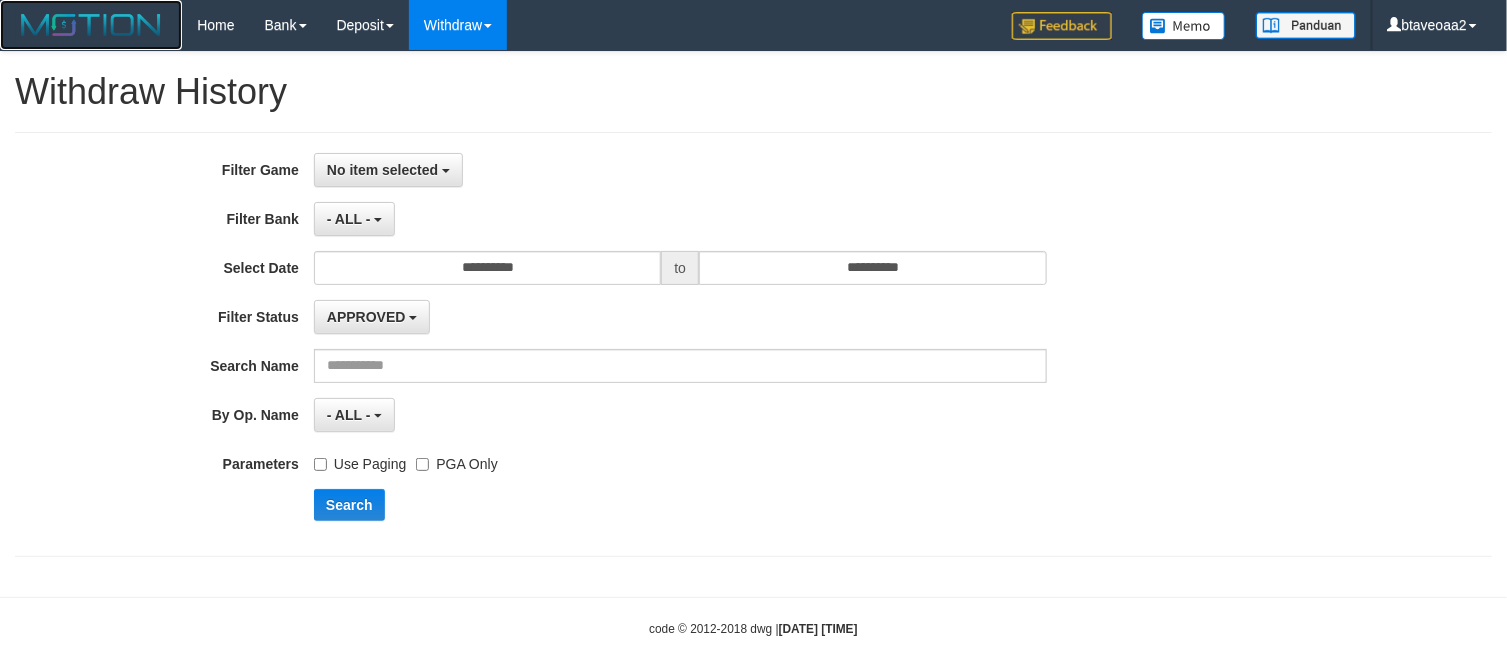 click at bounding box center [91, 25] 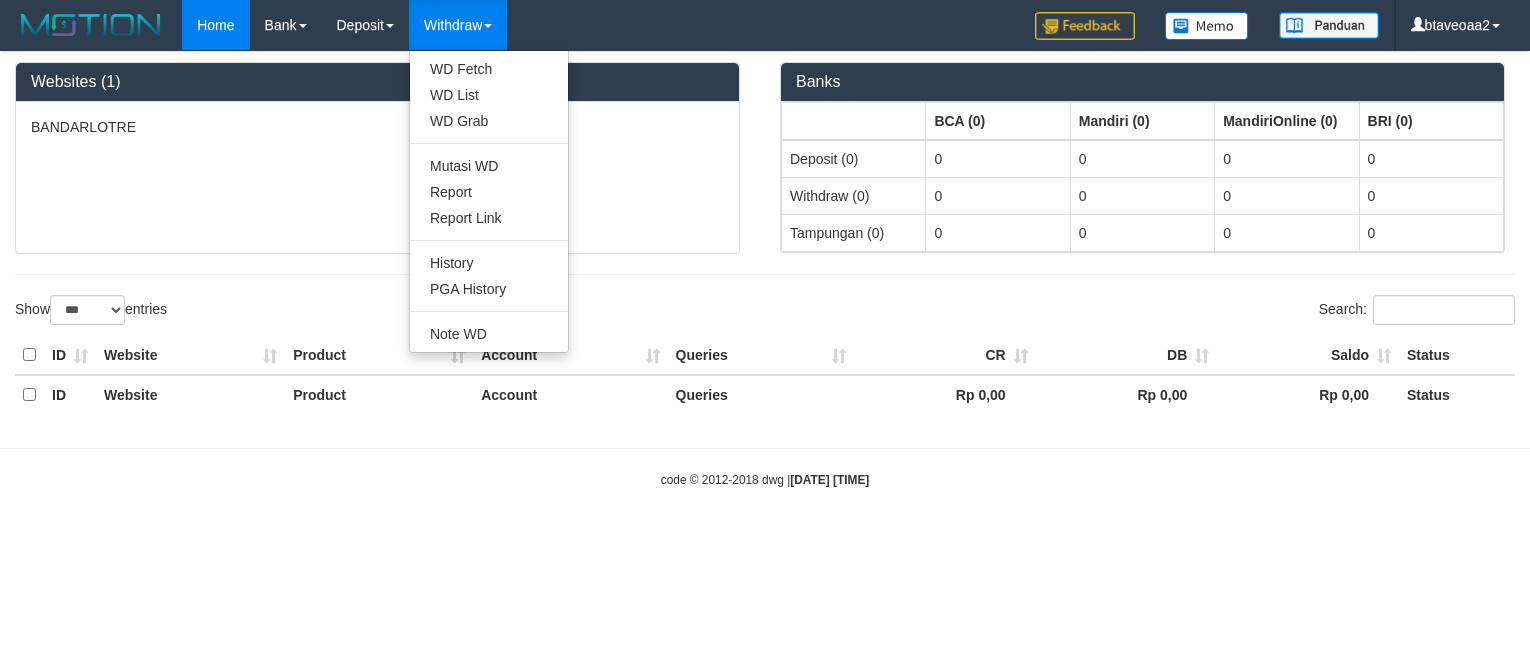 select on "***" 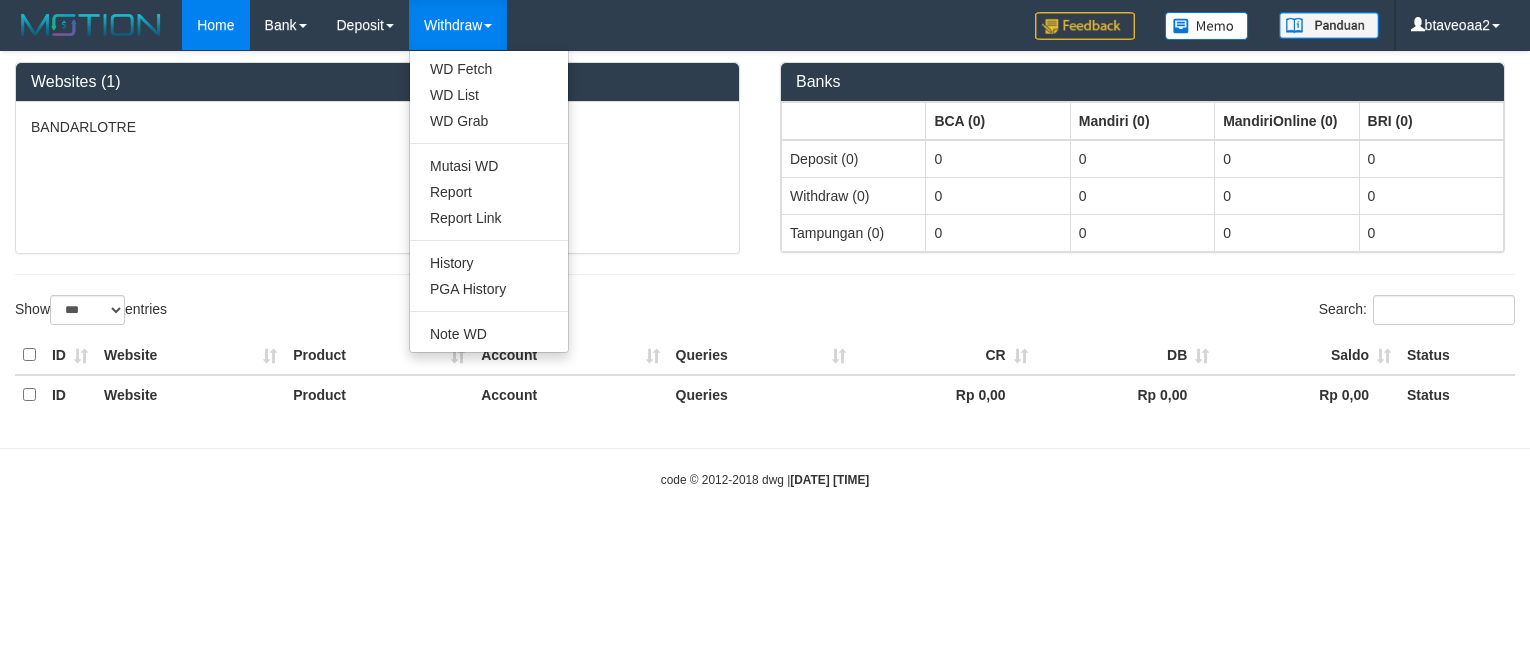 scroll, scrollTop: 0, scrollLeft: 0, axis: both 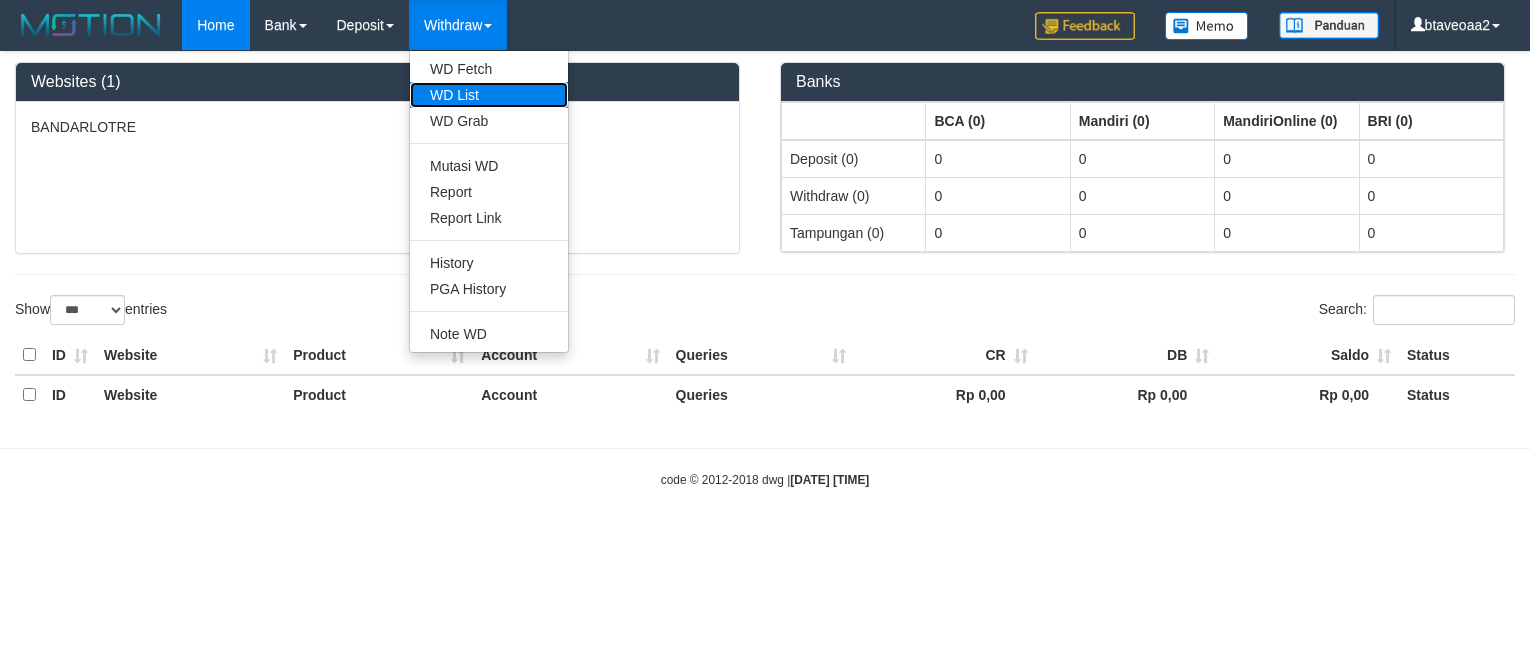 click on "WD List" at bounding box center [489, 95] 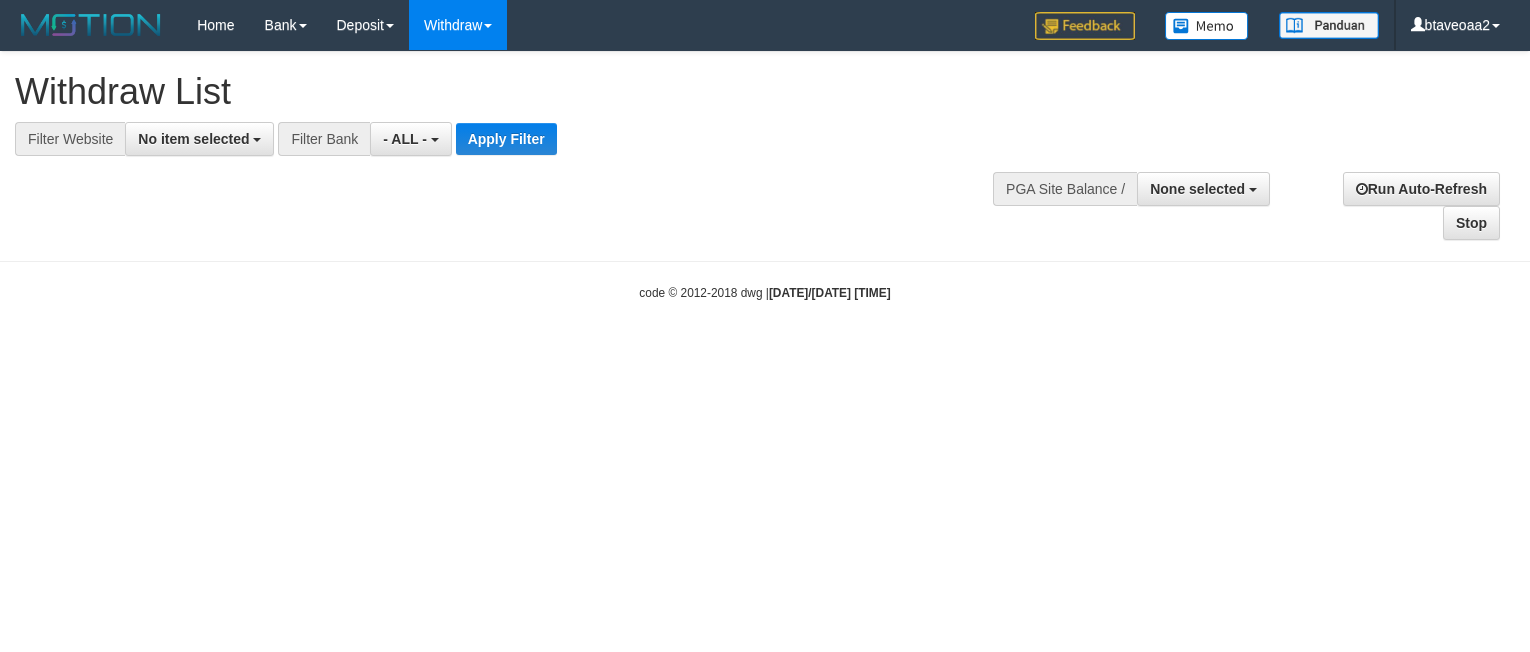 select 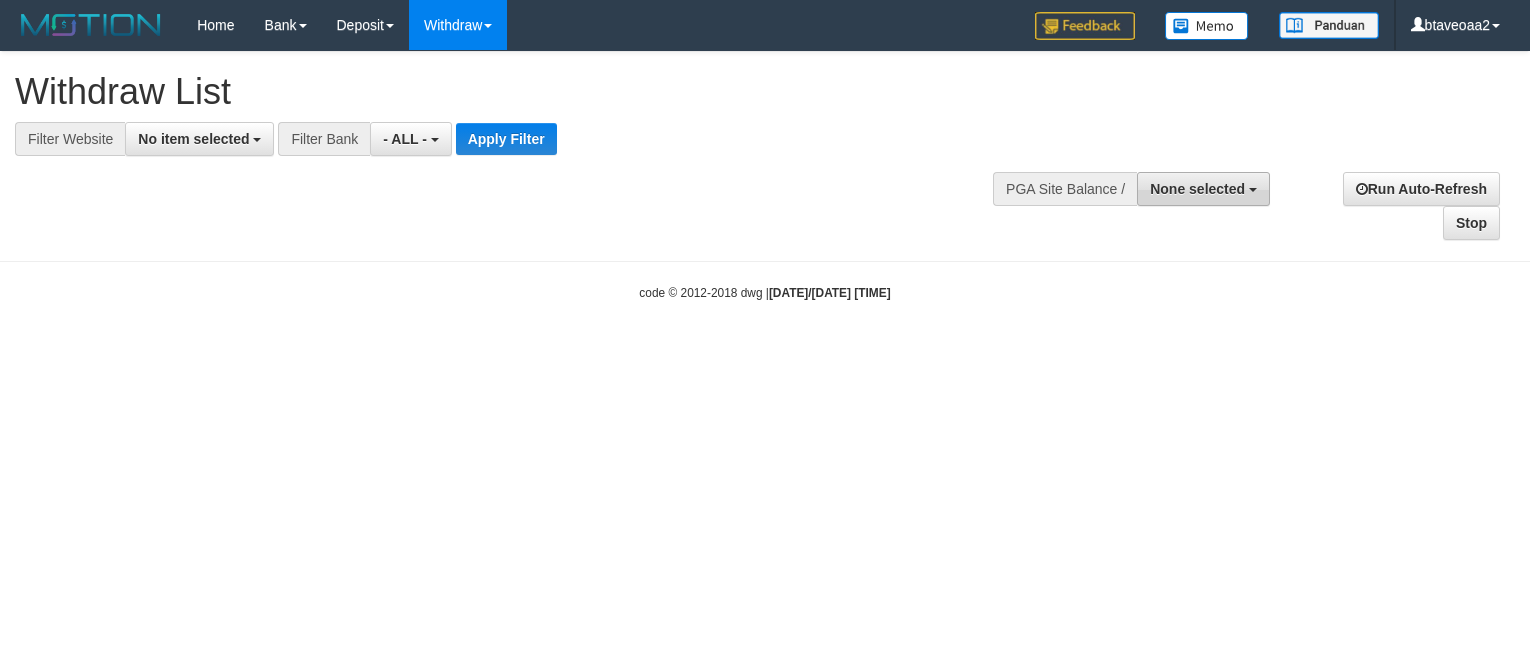 scroll, scrollTop: 0, scrollLeft: 0, axis: both 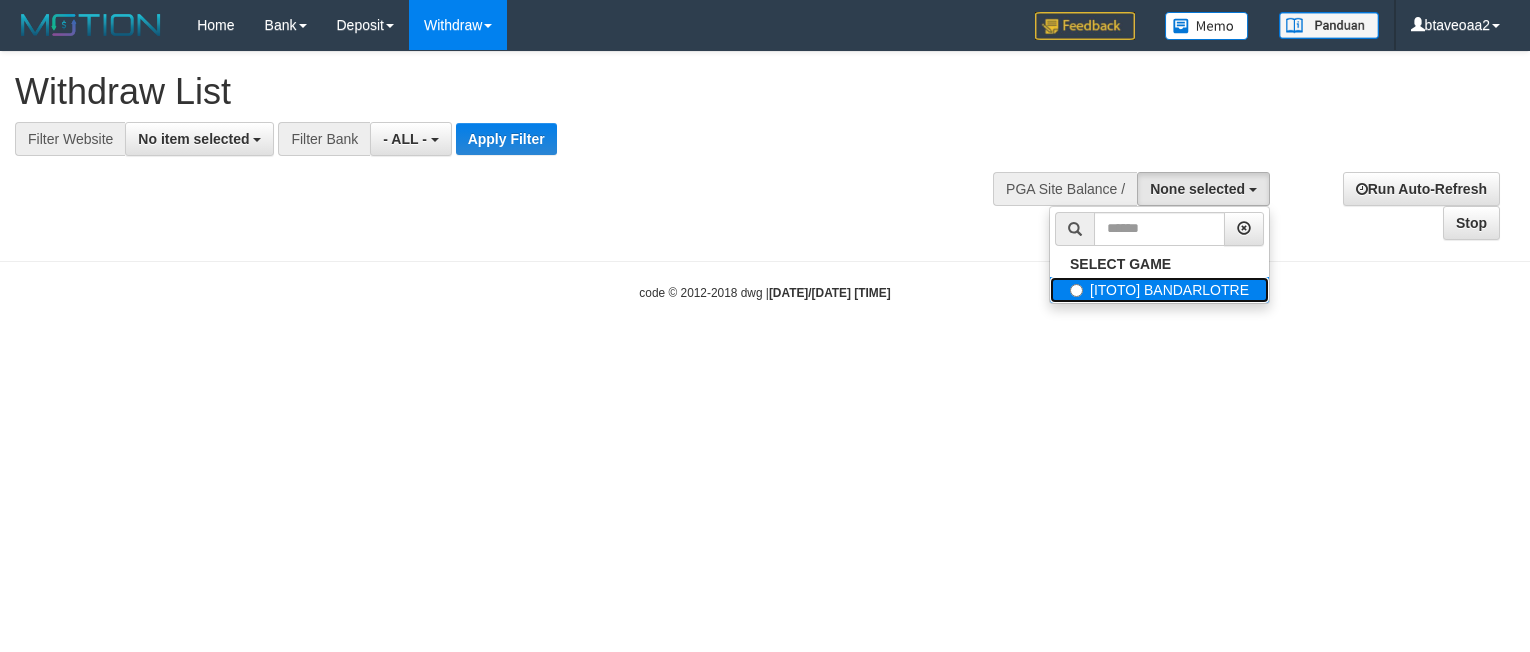 click on "[ITOTO] BANDARLOTRE" at bounding box center [1159, 290] 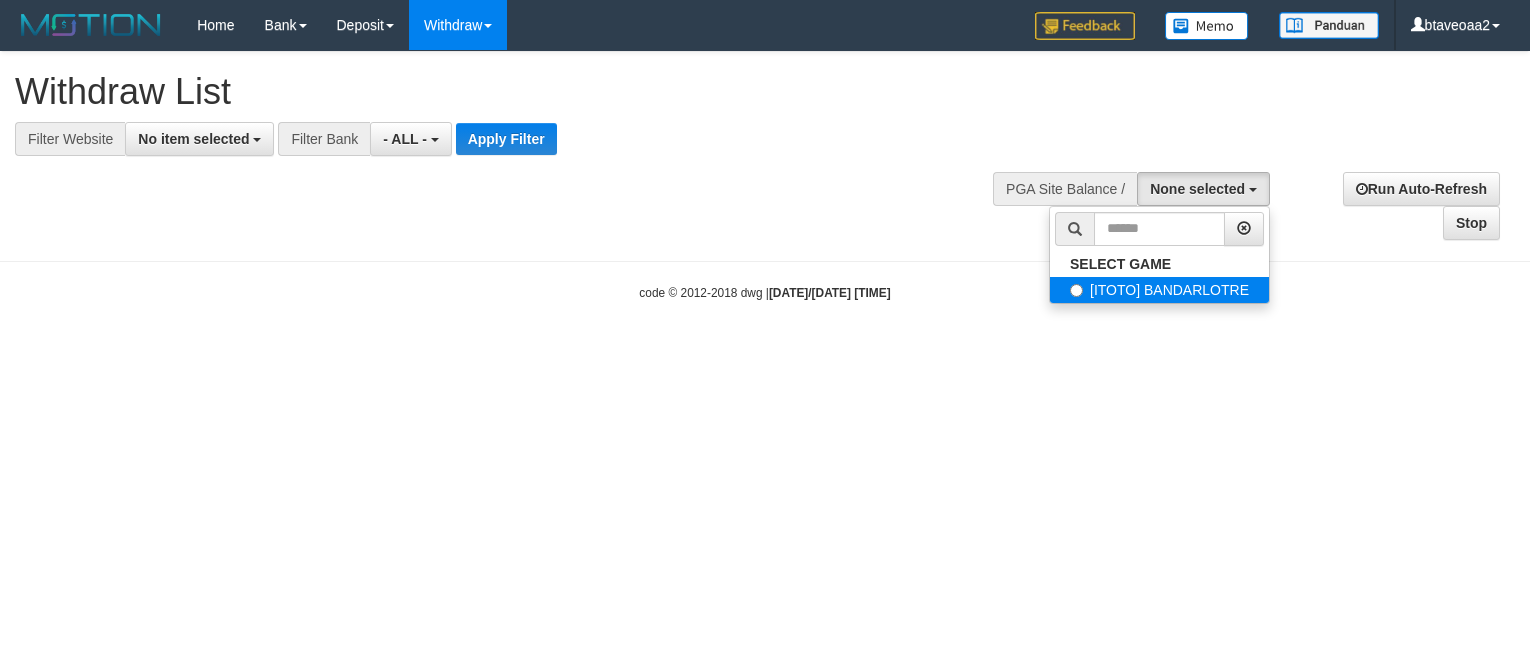 select on "****" 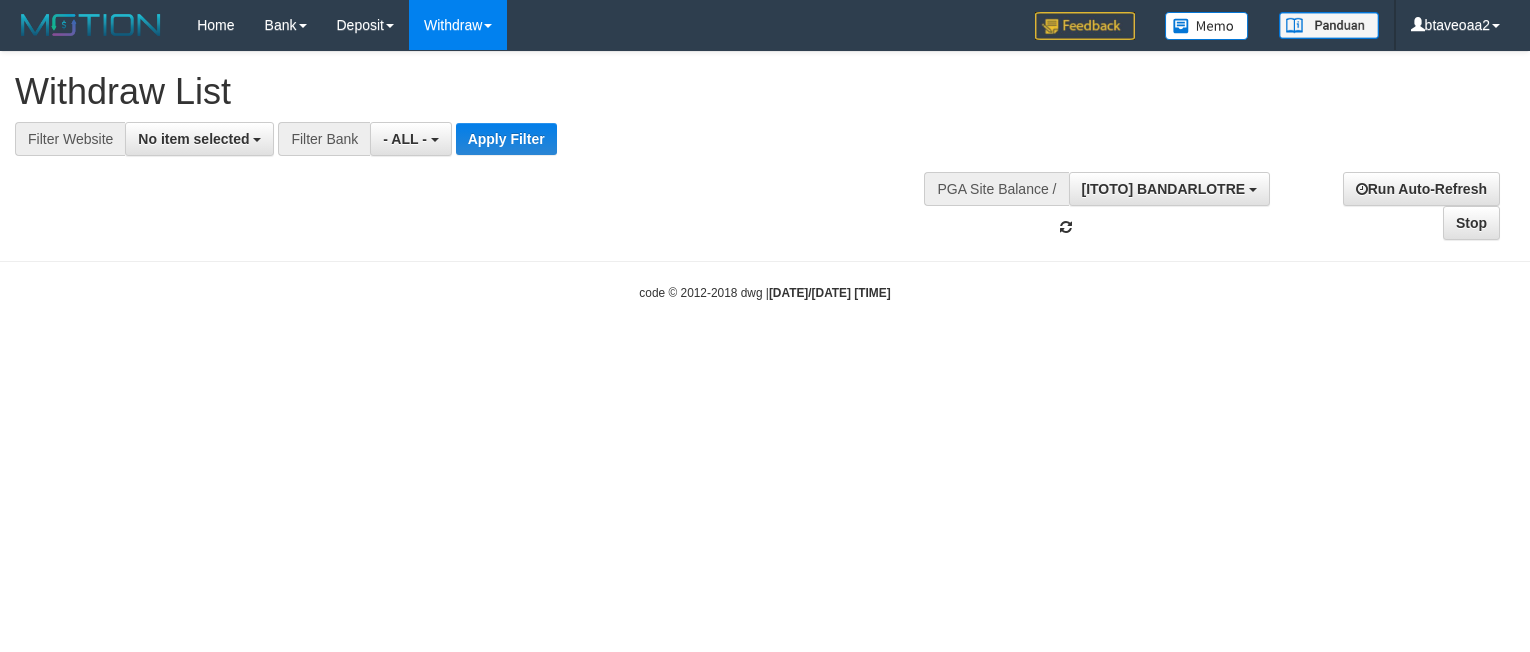 scroll, scrollTop: 18, scrollLeft: 0, axis: vertical 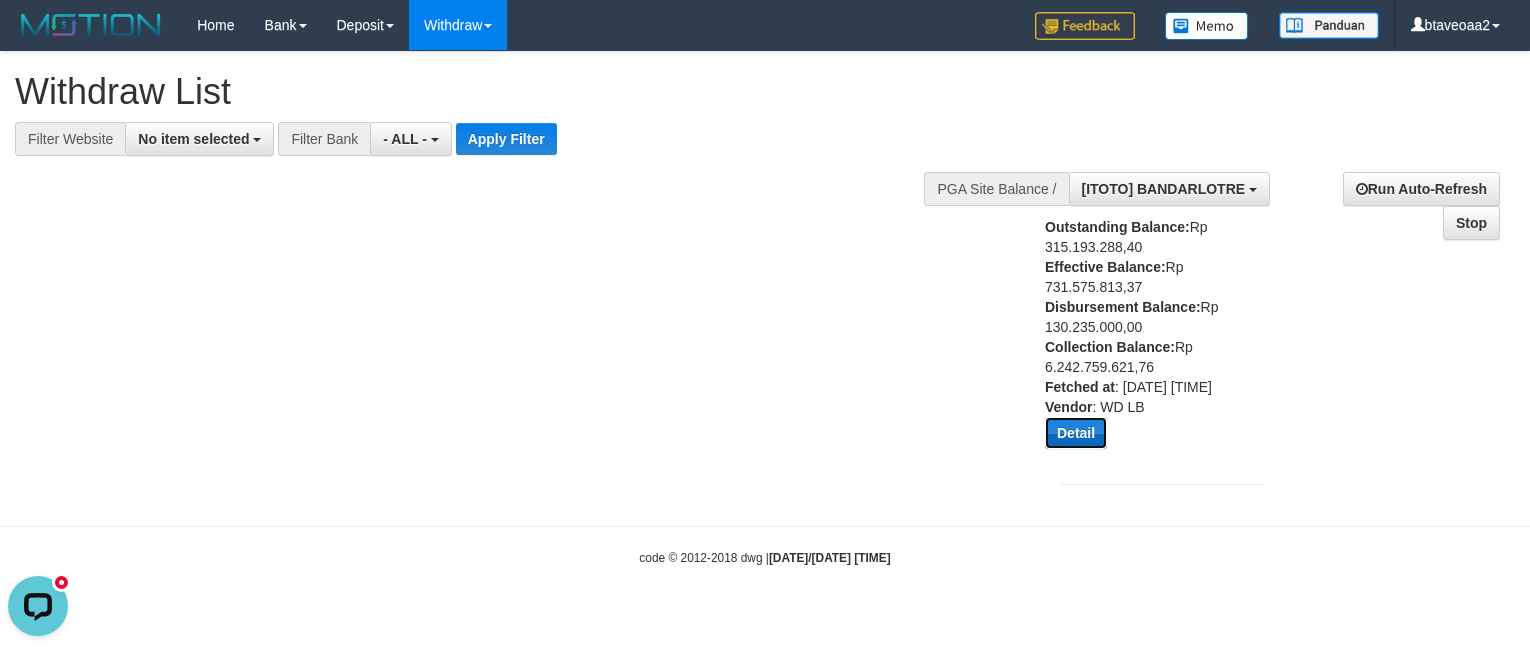 click on "Detail" at bounding box center [1076, 433] 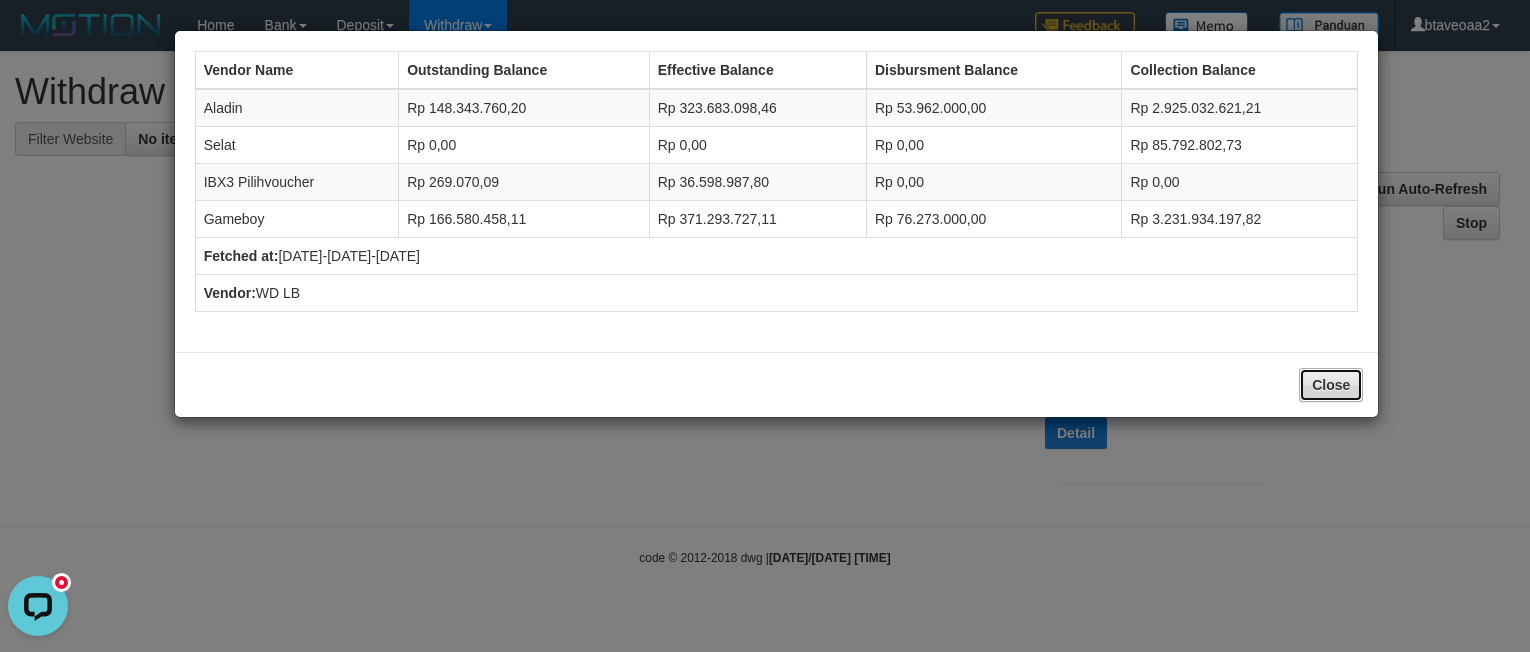 click on "Close" at bounding box center (1331, 385) 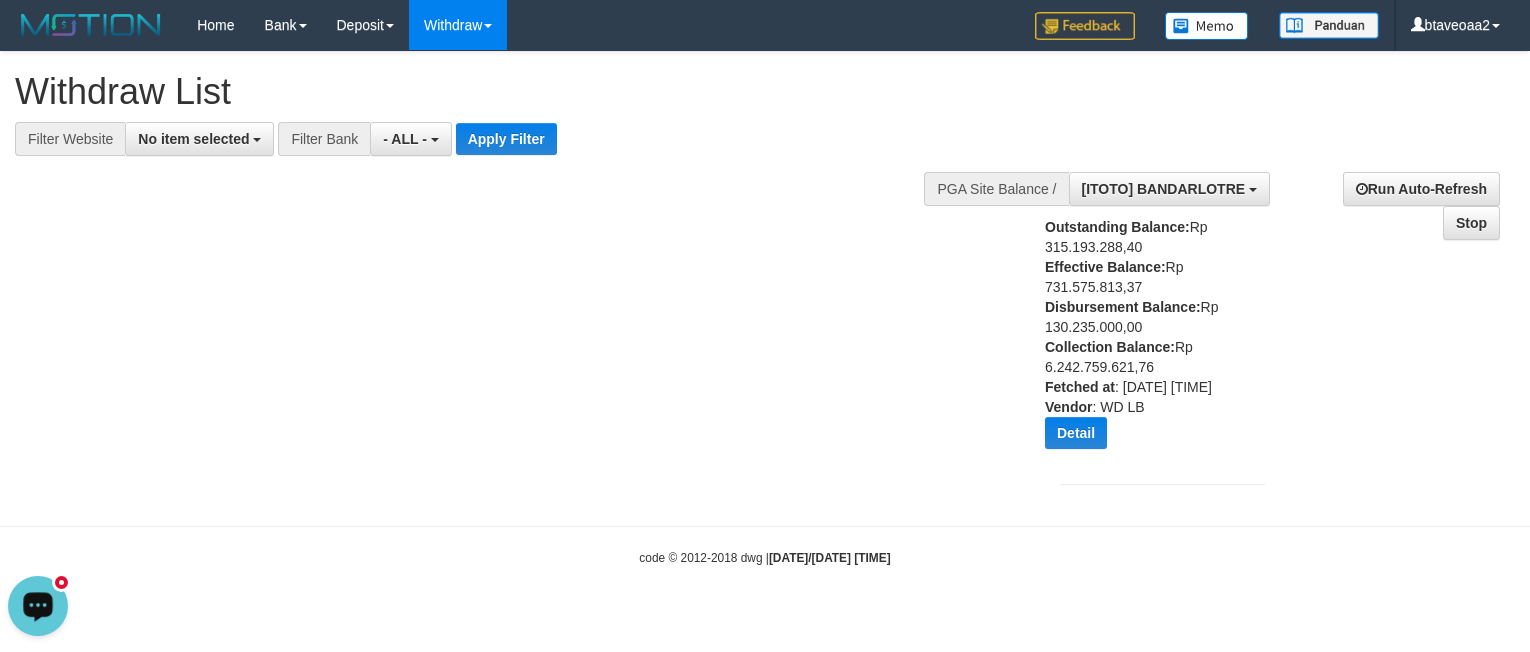 click at bounding box center [38, 605] 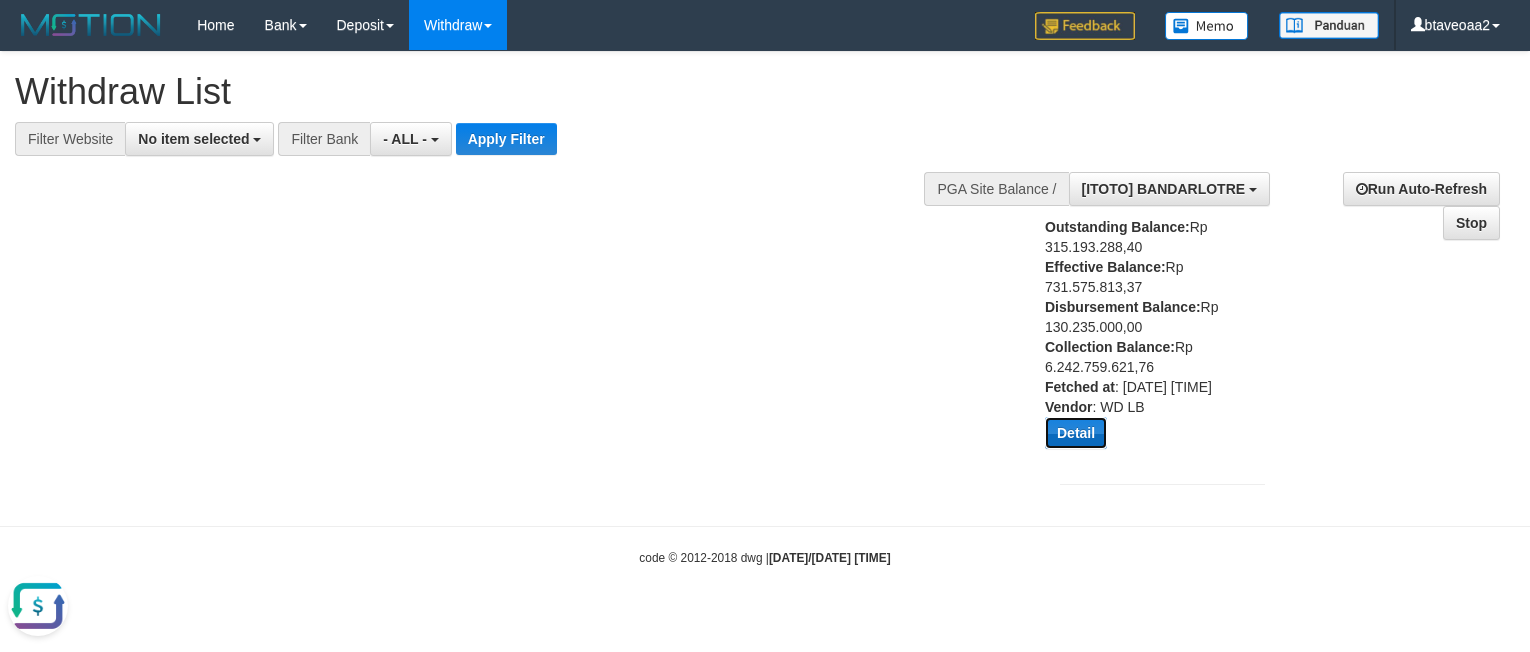 click on "Detail" at bounding box center (1076, 433) 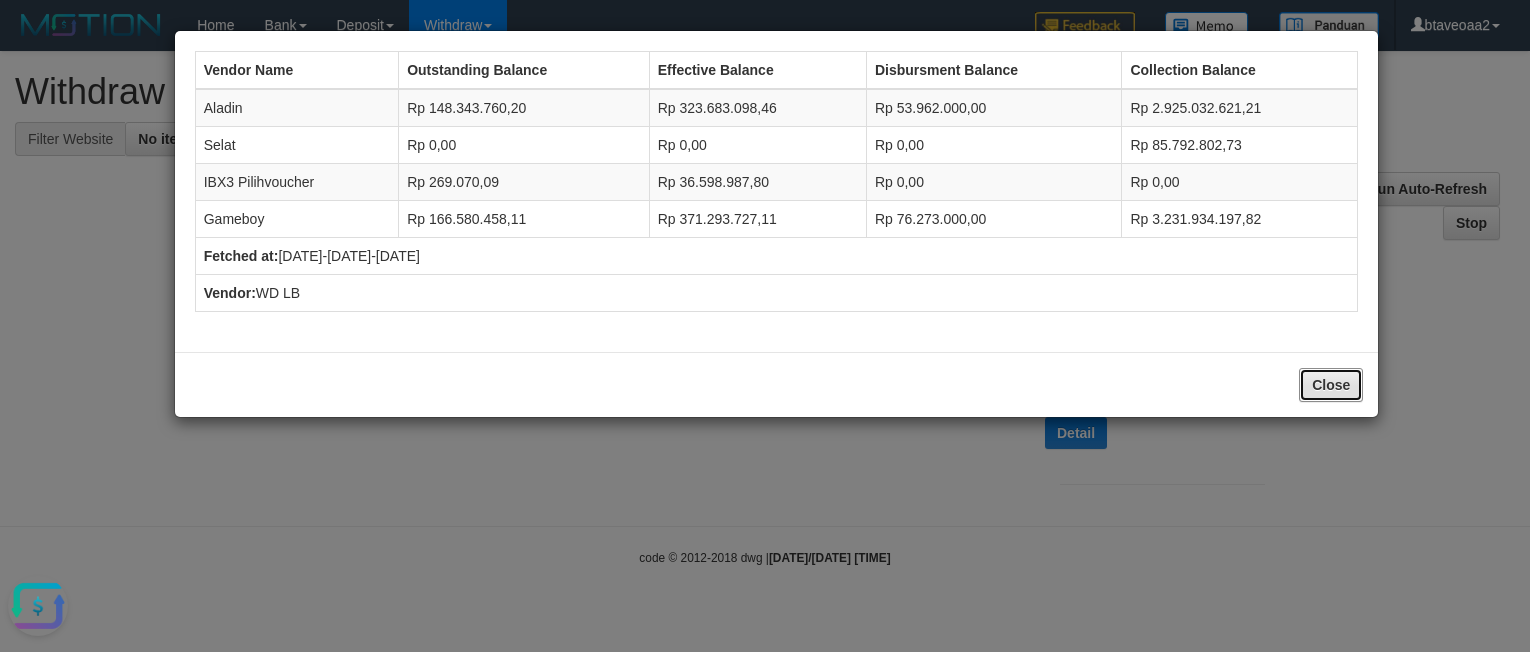 drag, startPoint x: 1351, startPoint y: 379, endPoint x: 1015, endPoint y: 327, distance: 340 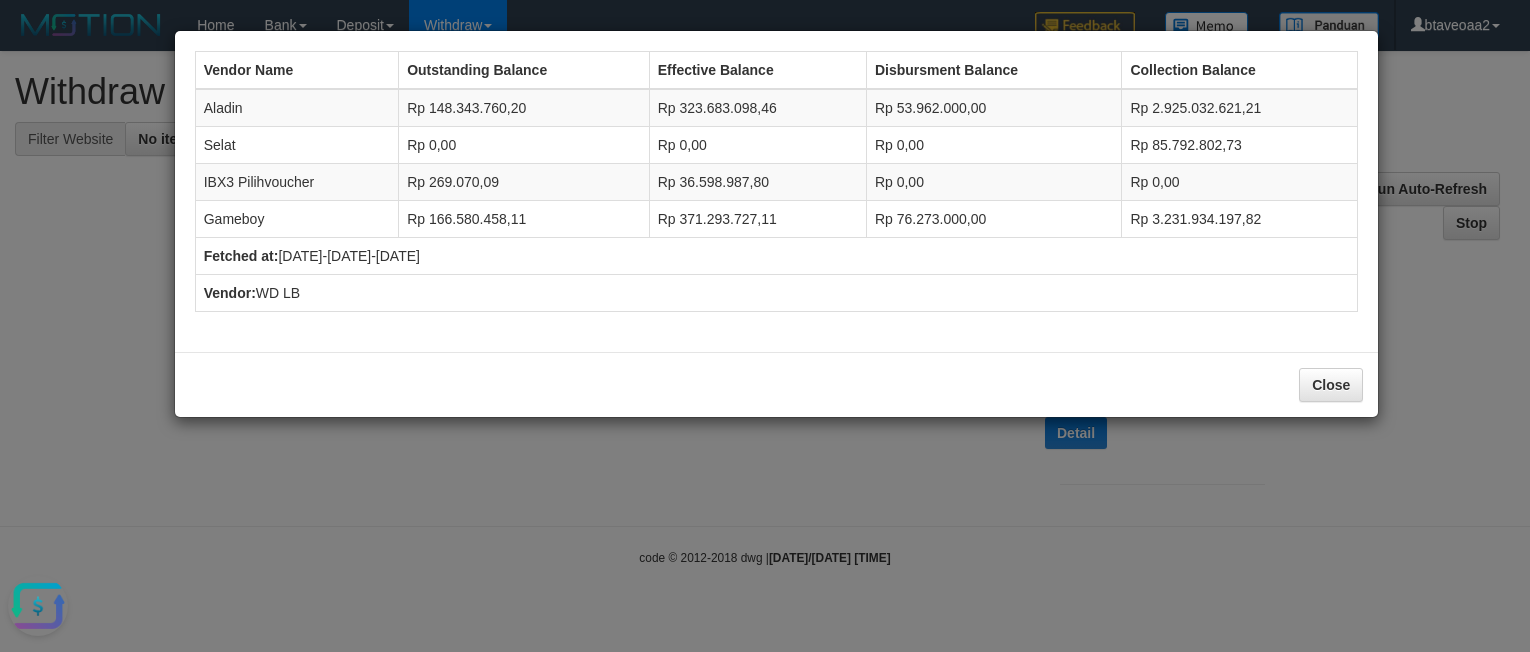 click on "Vendor:   WD LB" at bounding box center [776, 293] 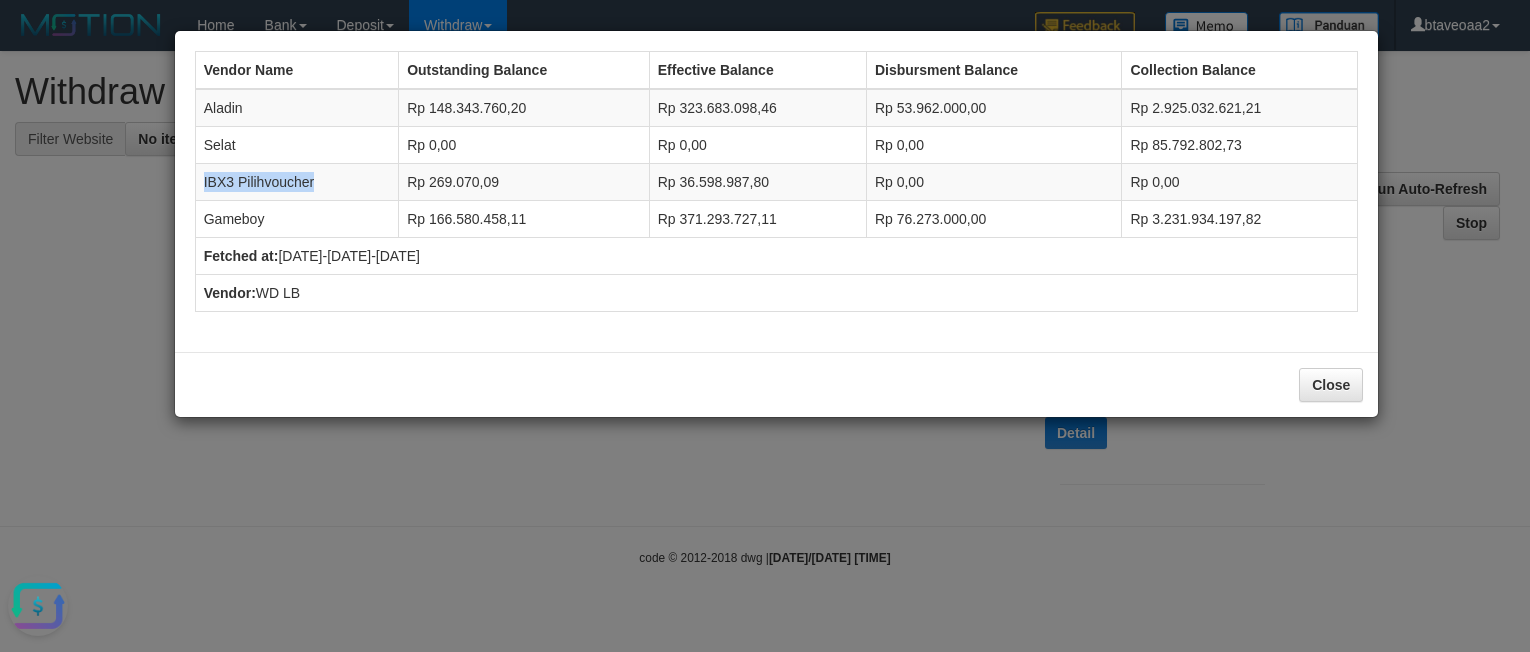 drag, startPoint x: 204, startPoint y: 177, endPoint x: 343, endPoint y: 174, distance: 139.03236 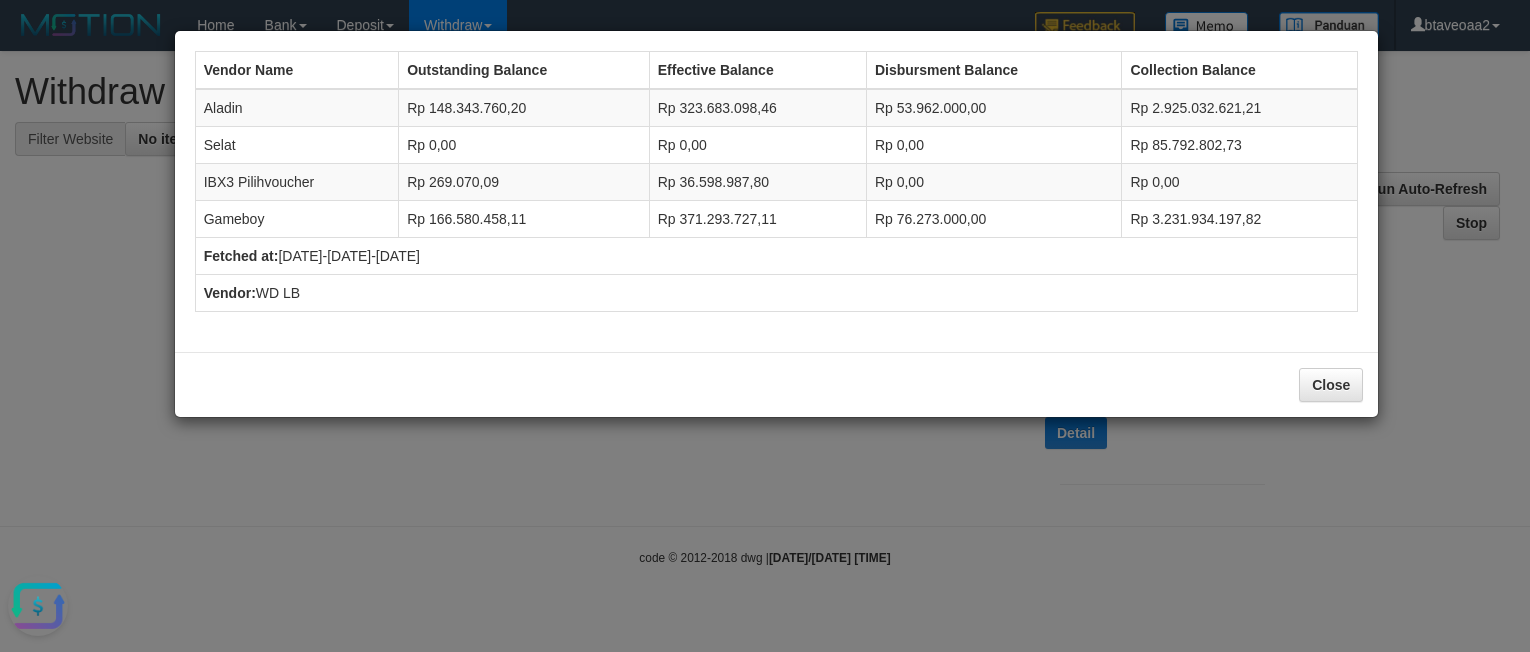 click on "Fetched at:   [DATE] [TIME]" at bounding box center (776, 256) 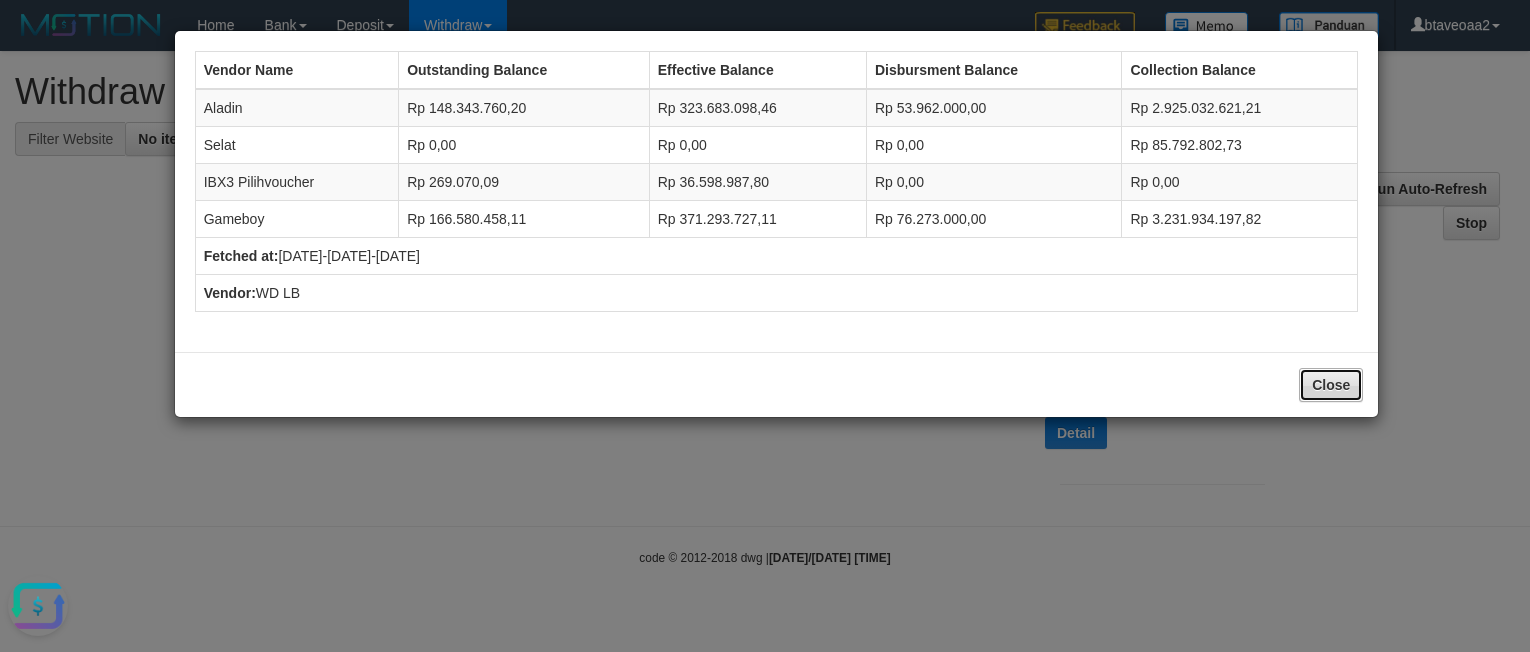 click on "Close" at bounding box center (1331, 385) 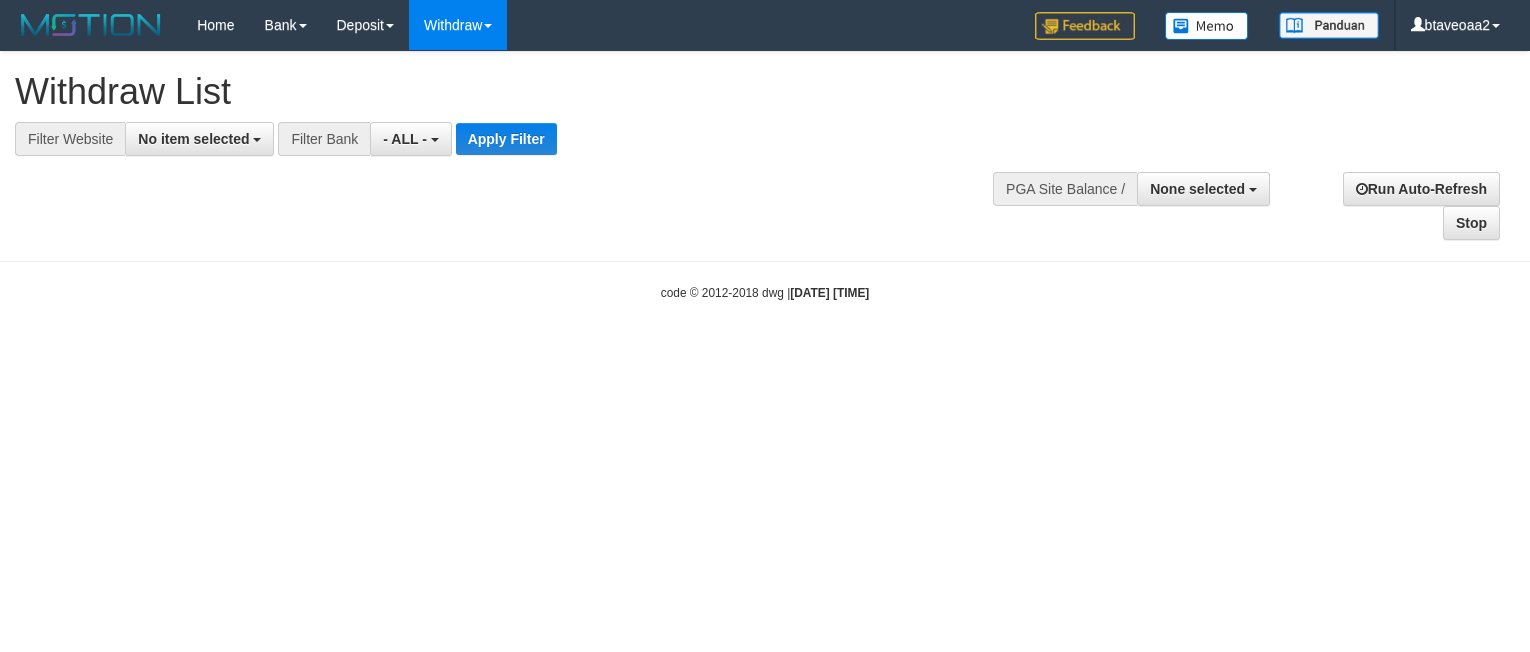 select 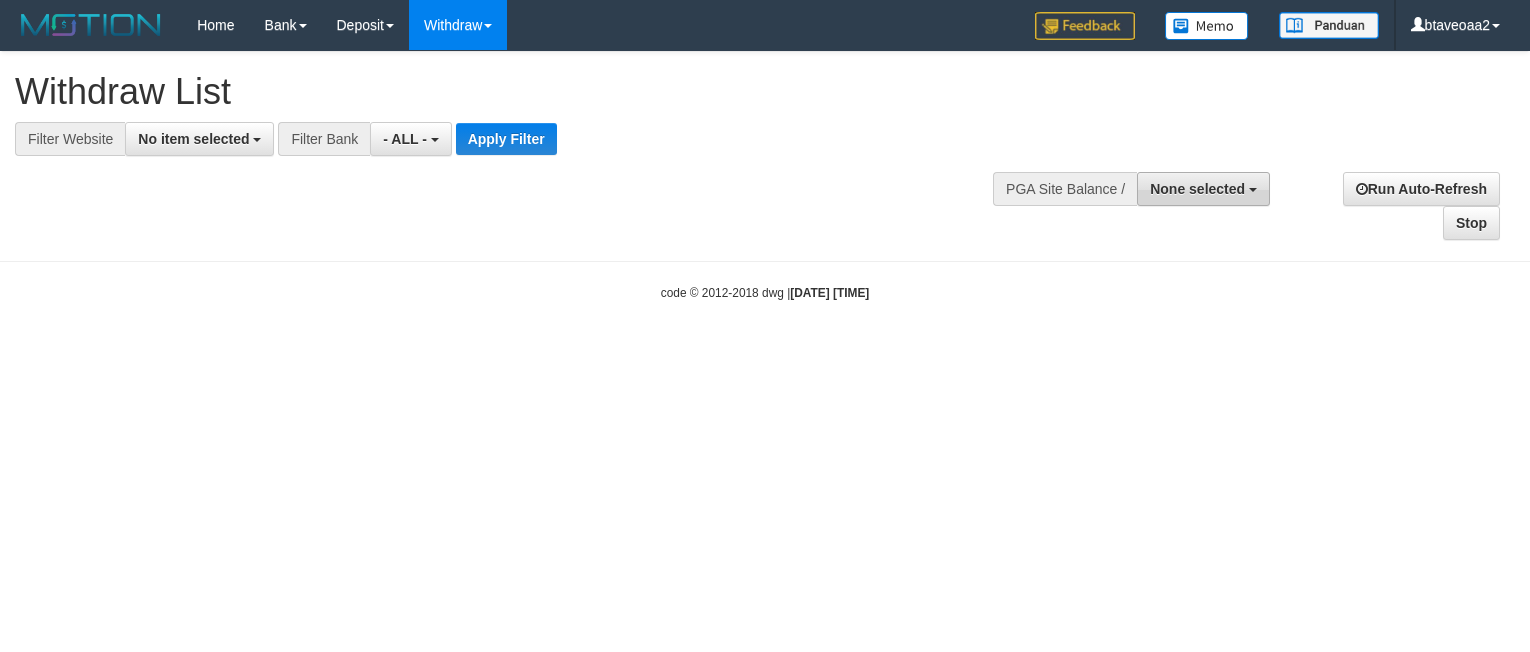 click on "None selected" at bounding box center (1197, 189) 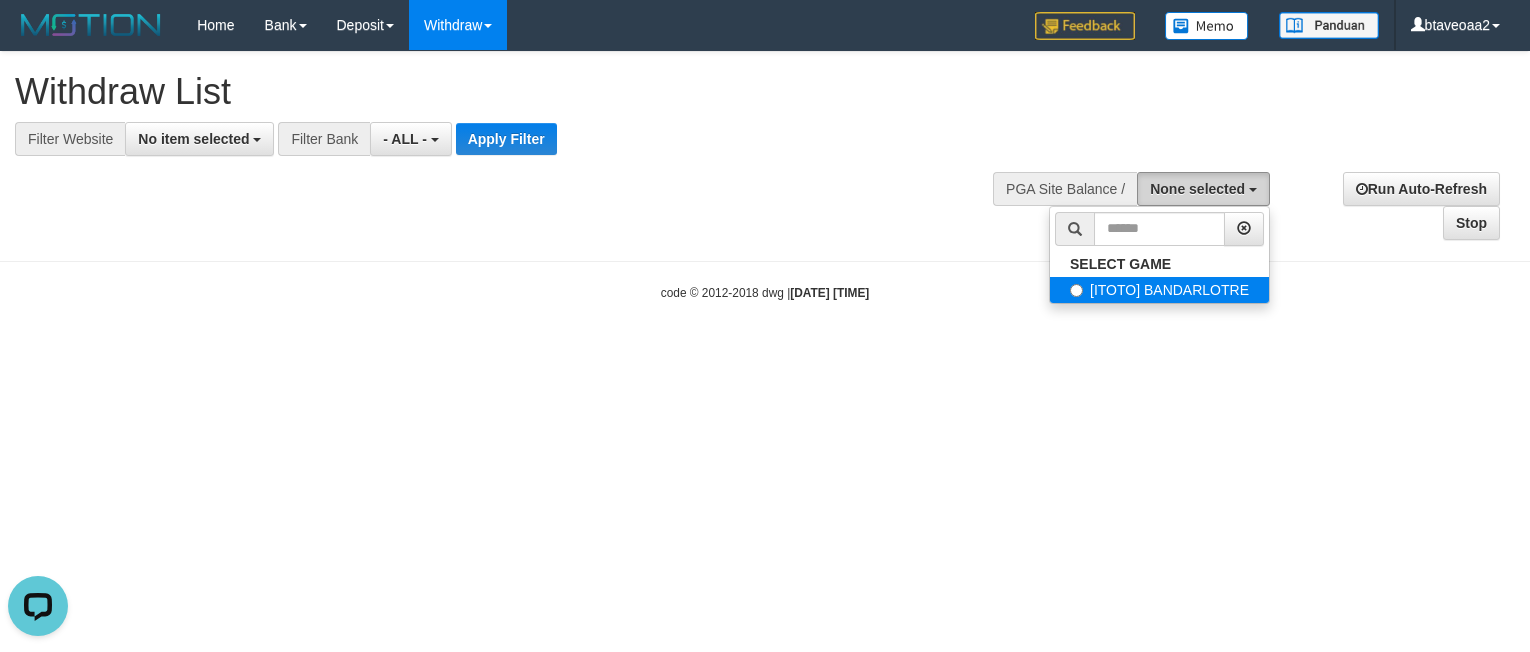 scroll, scrollTop: 0, scrollLeft: 0, axis: both 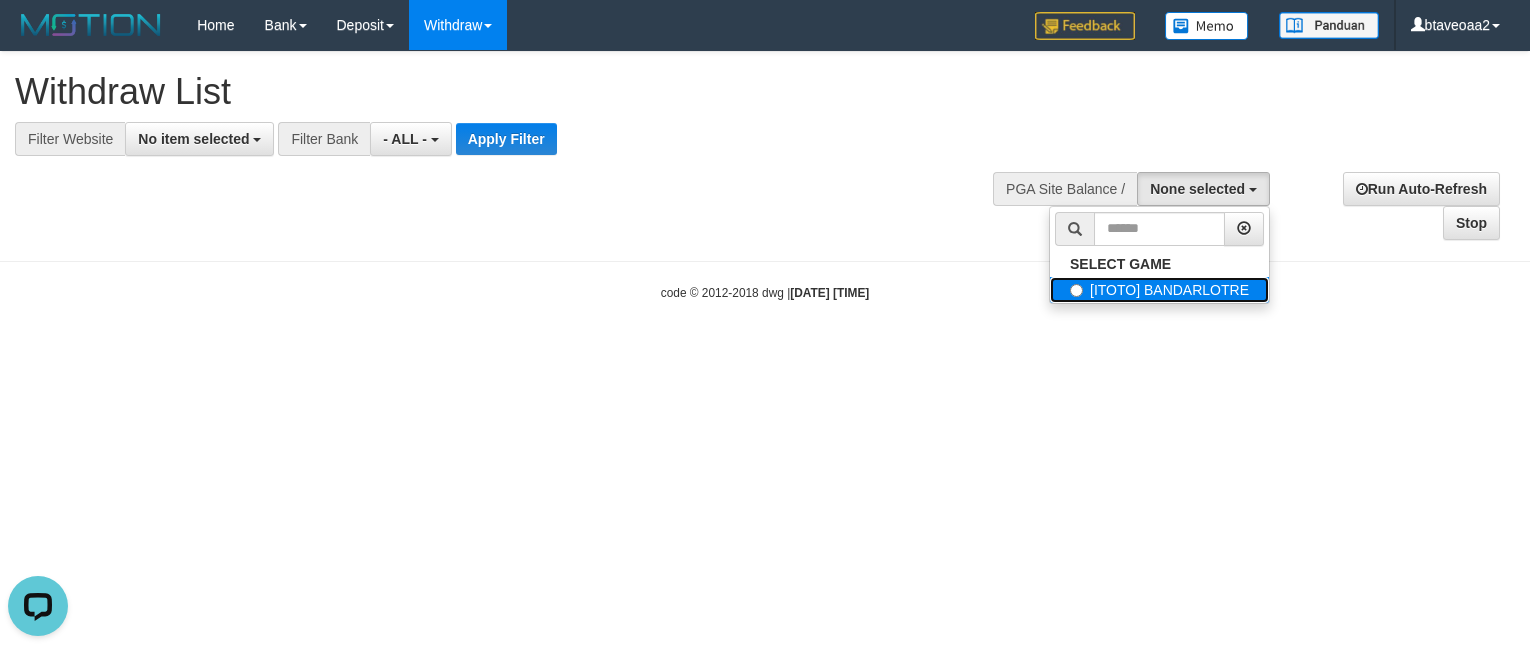click on "[ITOTO] BANDARLOTRE" at bounding box center [1159, 290] 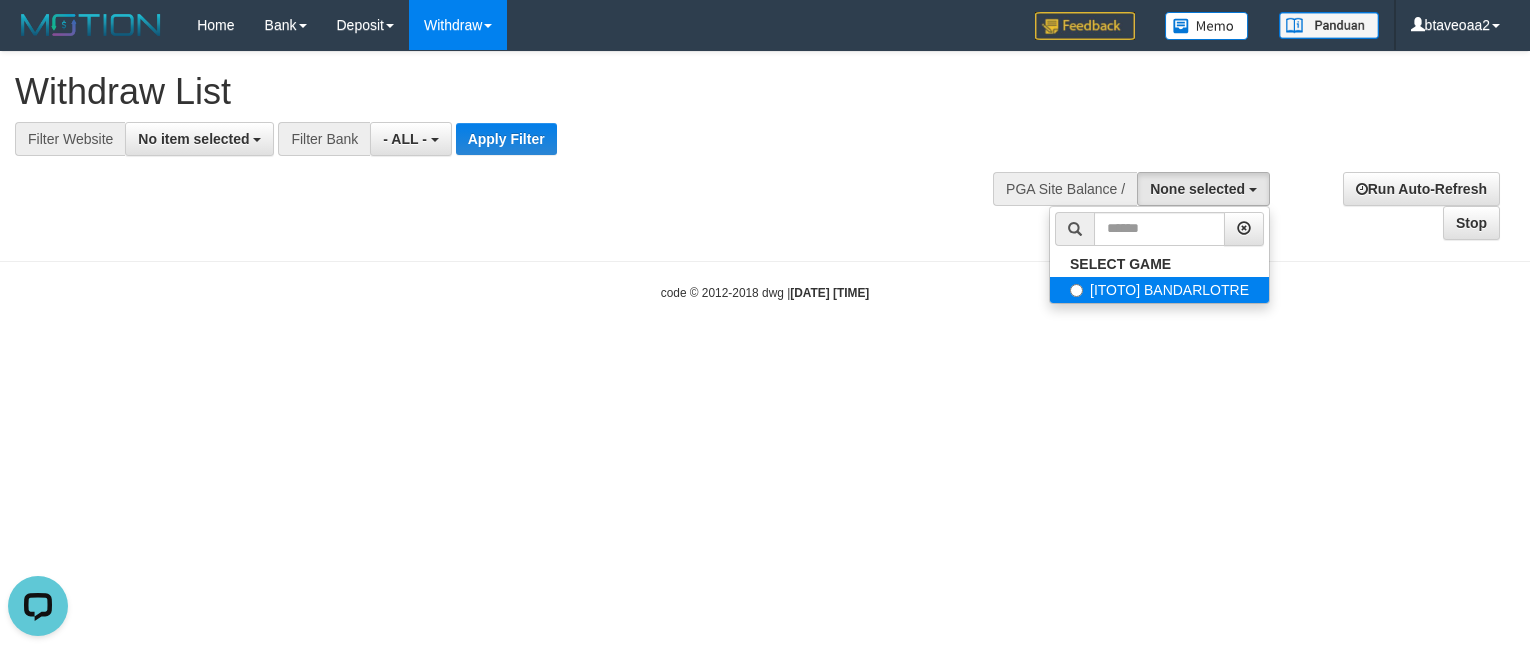 select on "****" 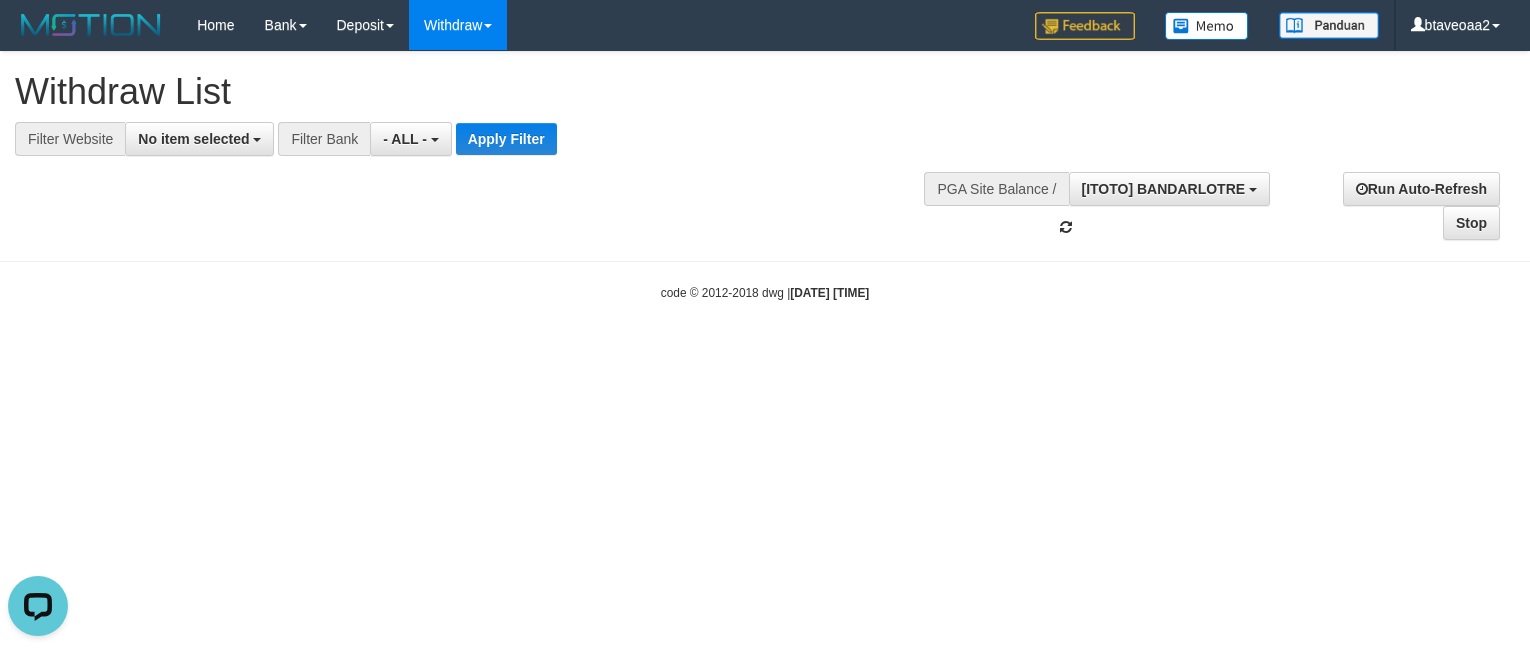 scroll, scrollTop: 18, scrollLeft: 0, axis: vertical 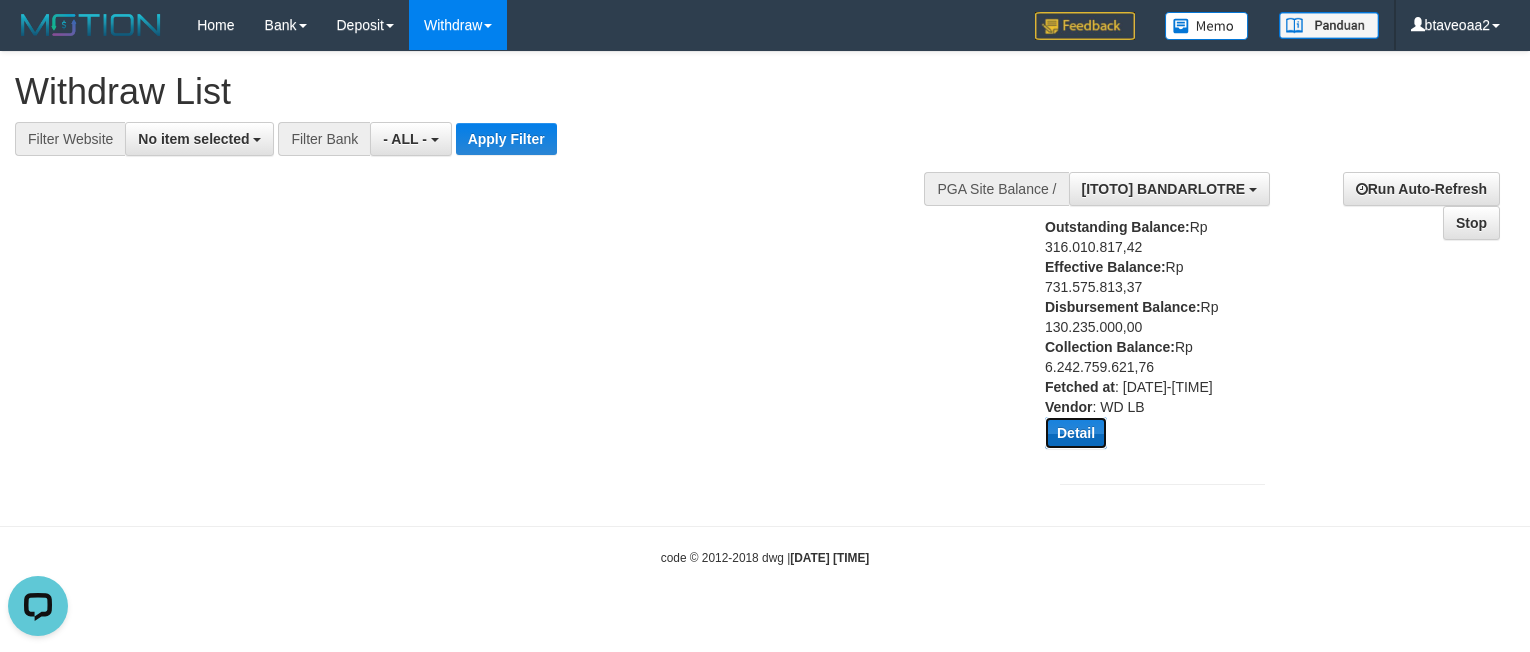 click on "Detail" at bounding box center [1076, 433] 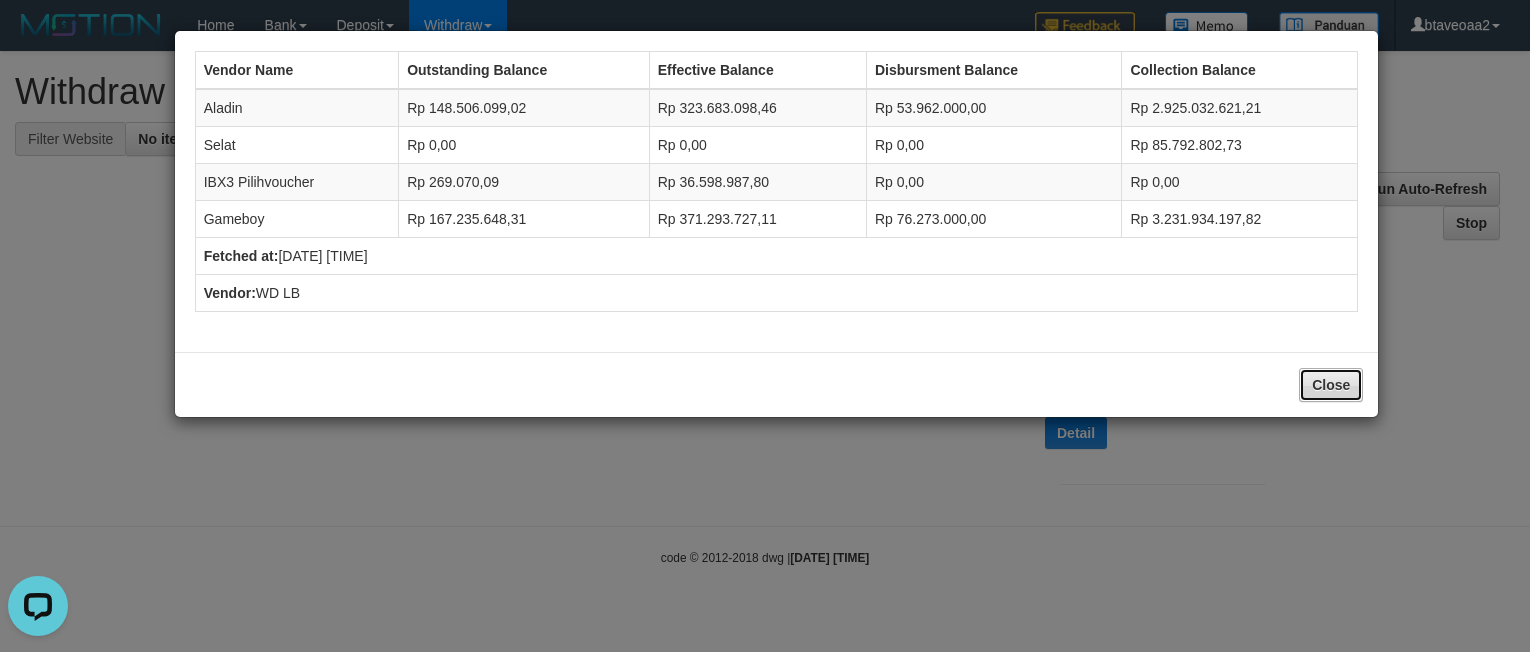 click on "Close" at bounding box center [1331, 385] 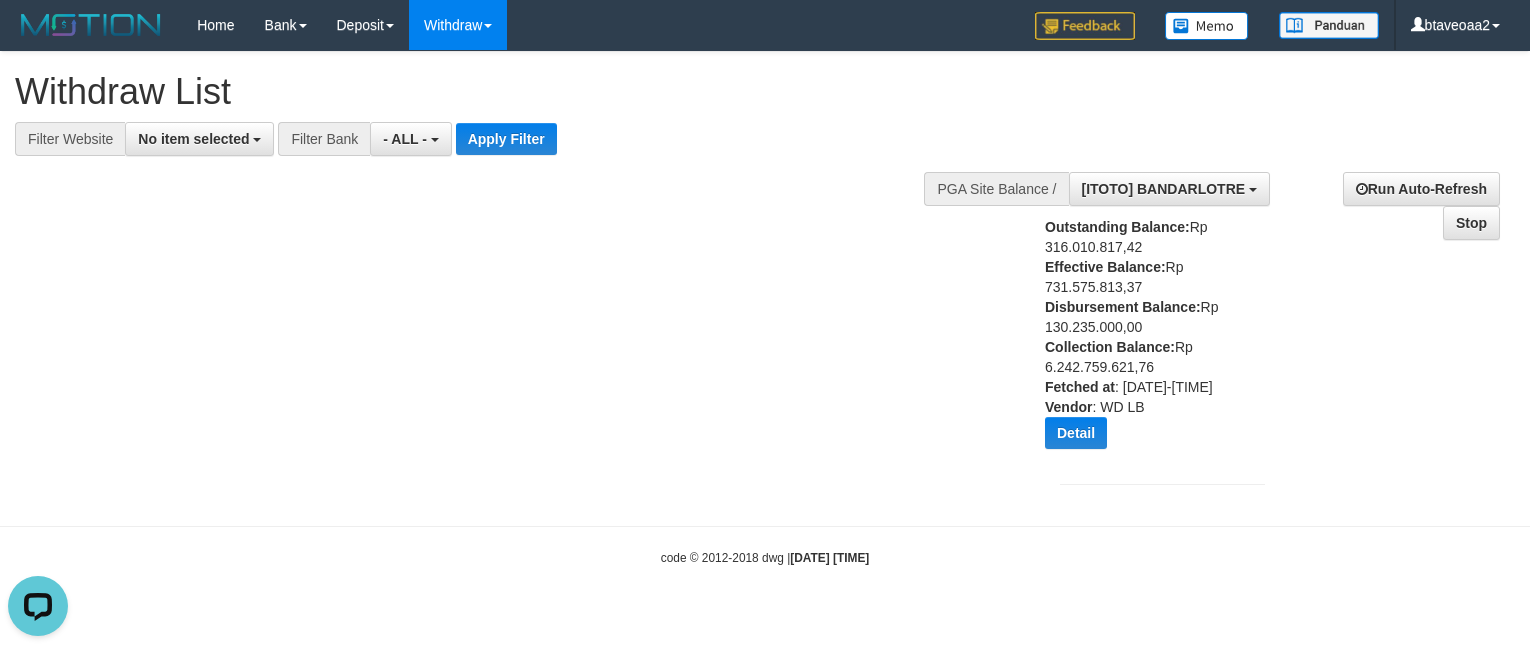 click on "**********" at bounding box center [1280, 331] 